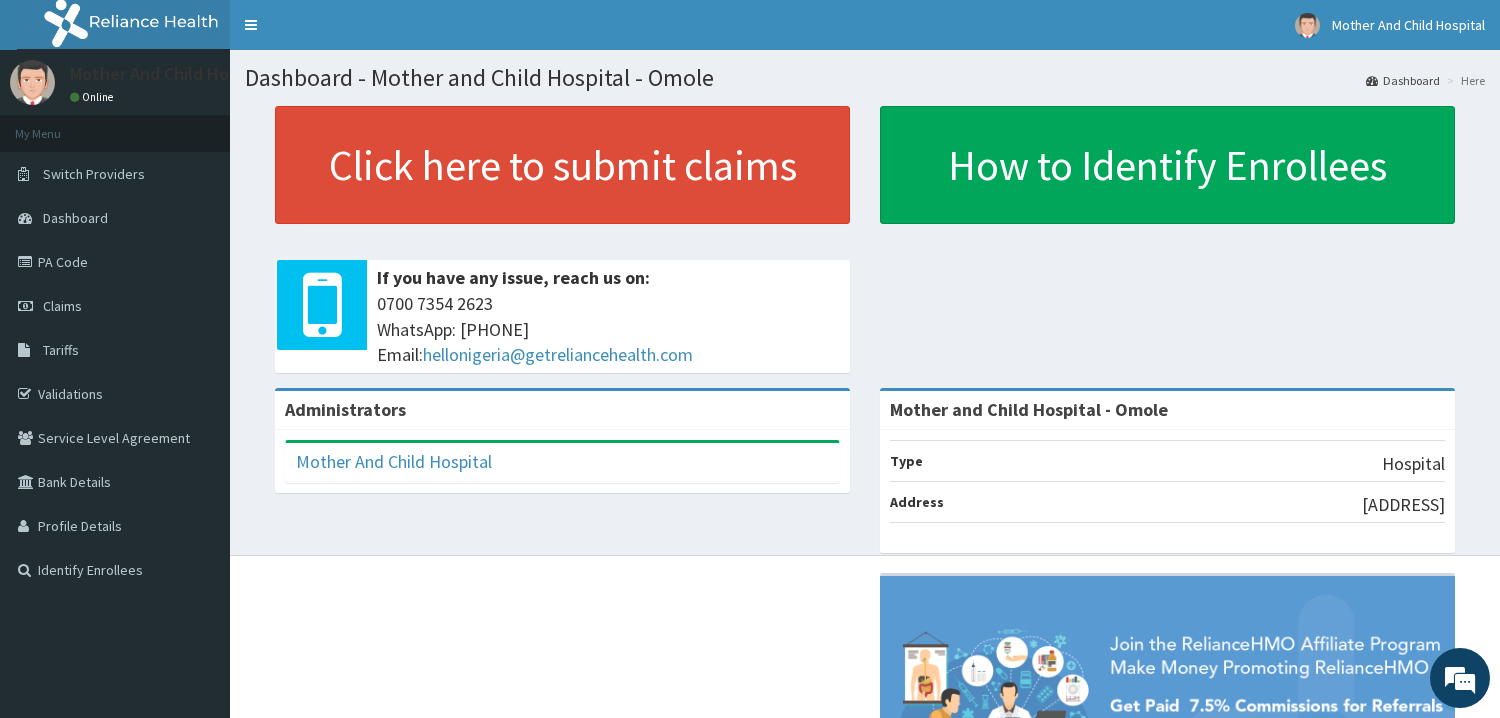 scroll, scrollTop: 0, scrollLeft: 0, axis: both 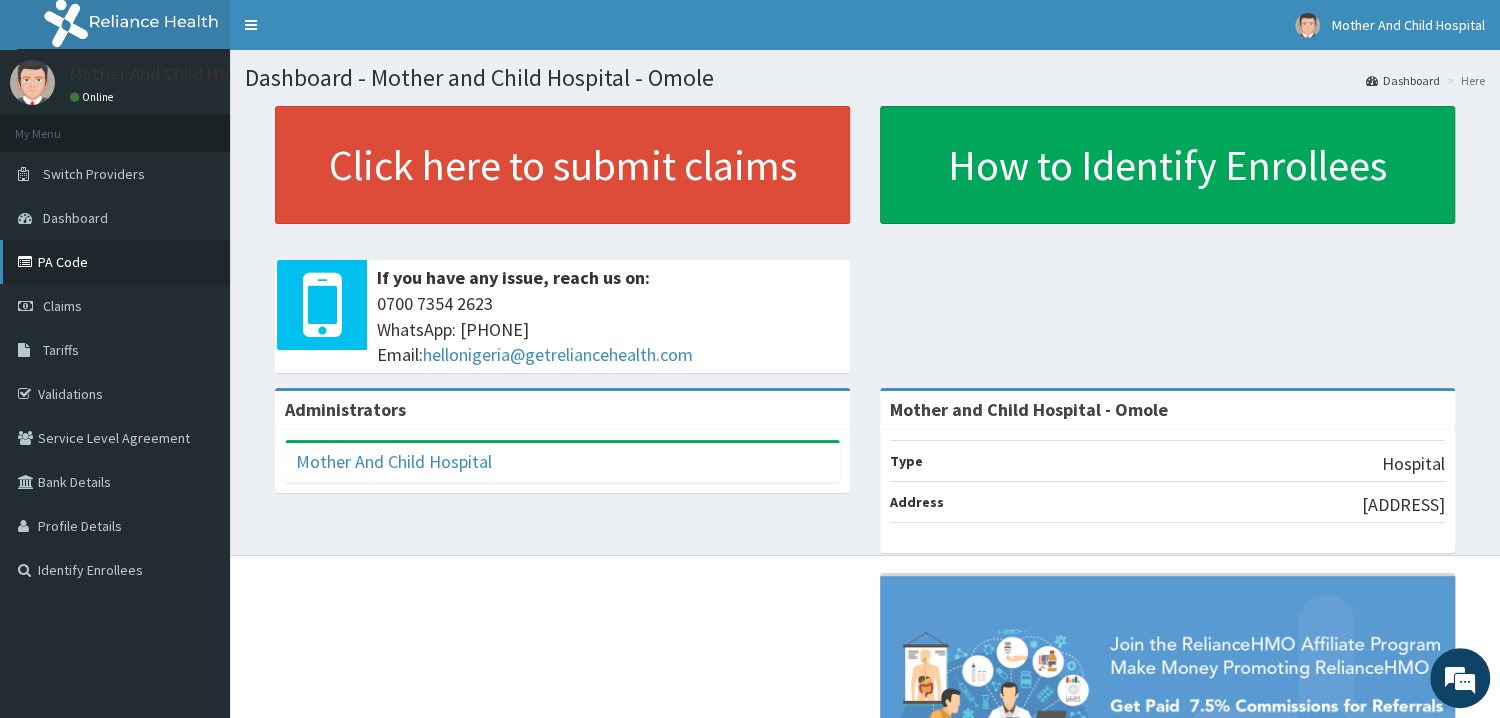 click on "PA Code" at bounding box center (115, 262) 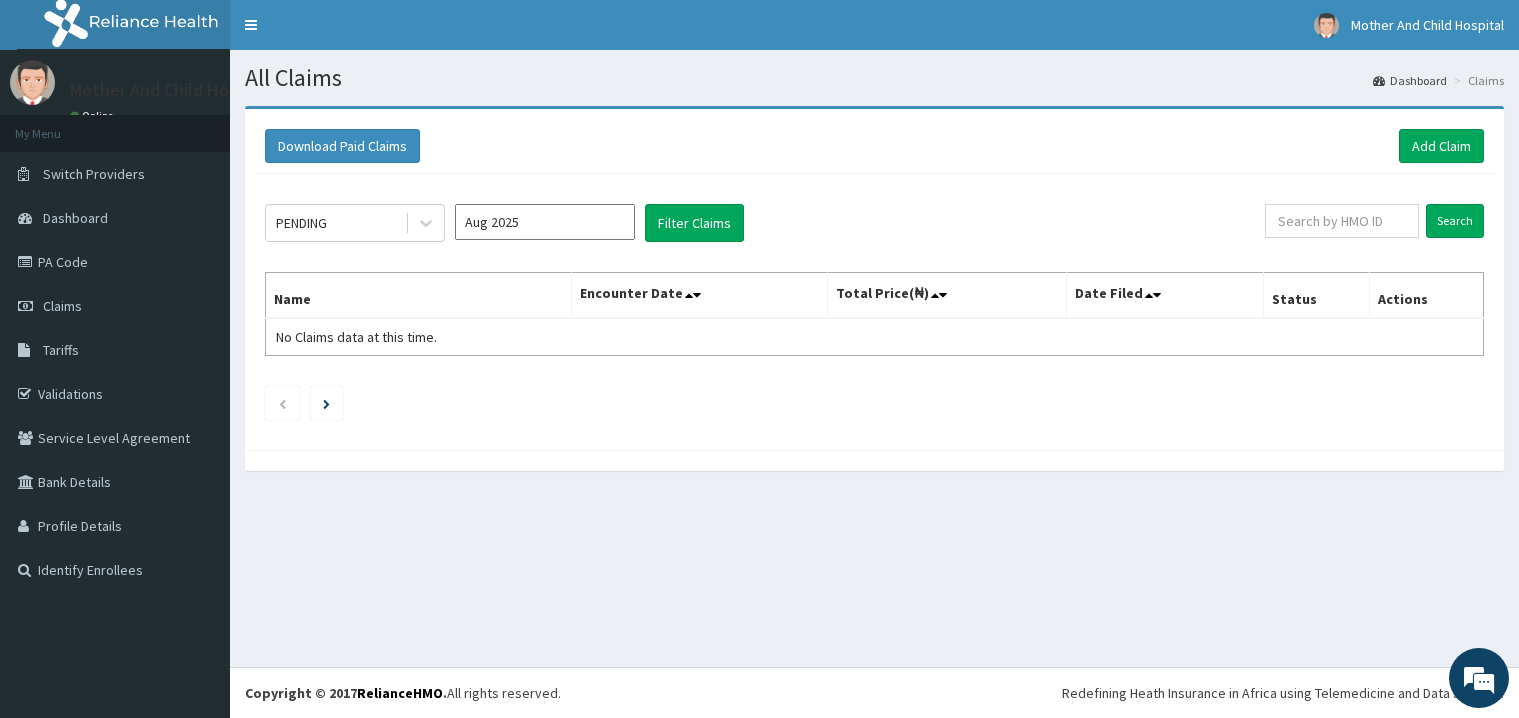 scroll, scrollTop: 0, scrollLeft: 0, axis: both 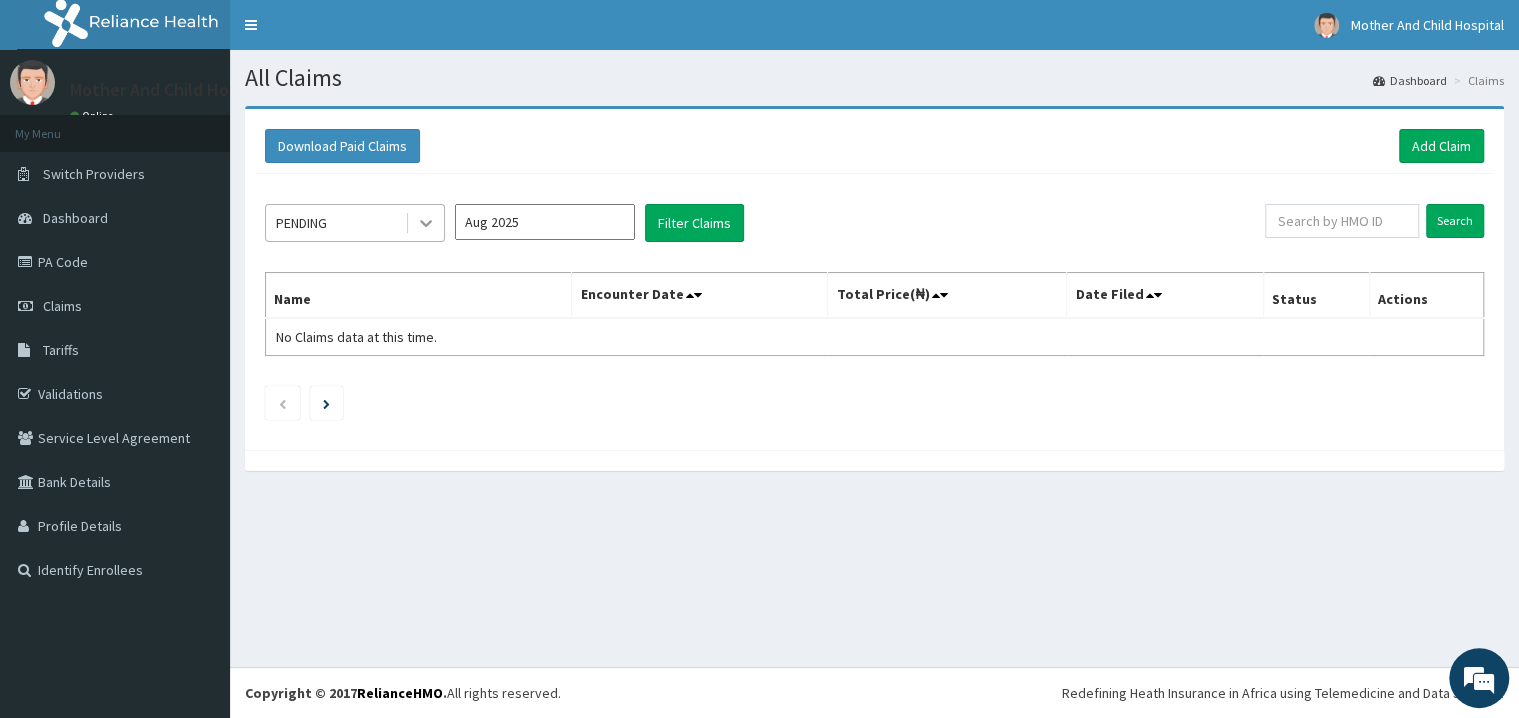 click 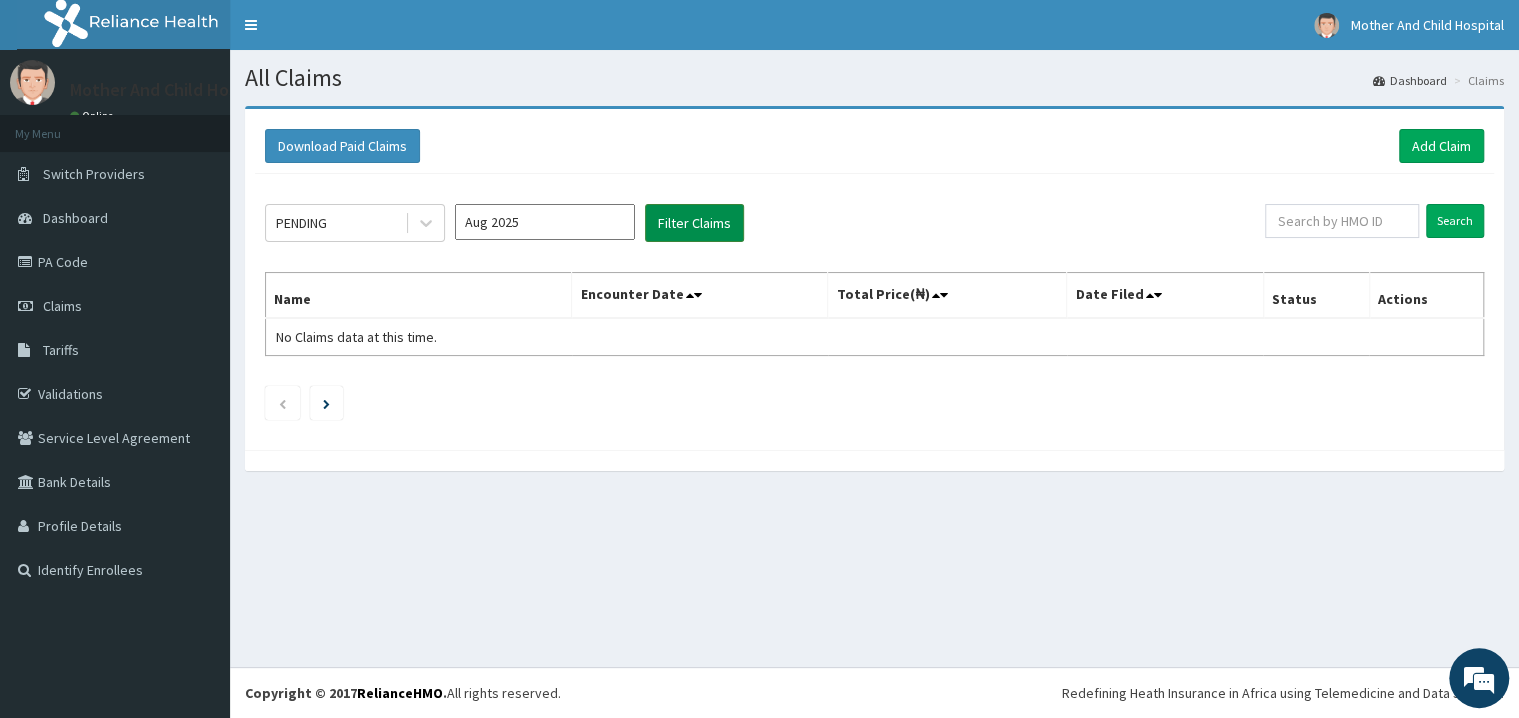 click on "Filter Claims" at bounding box center [694, 223] 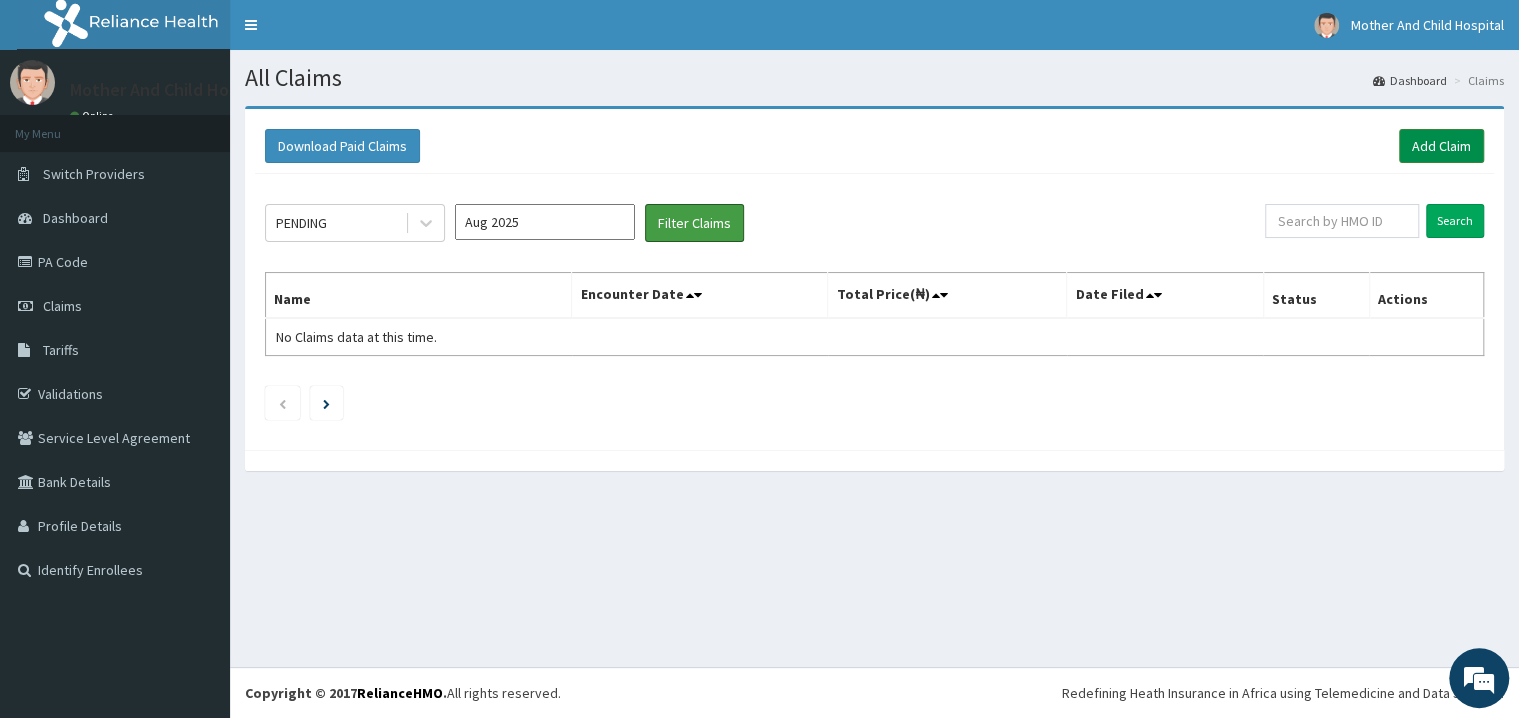 scroll, scrollTop: 0, scrollLeft: 0, axis: both 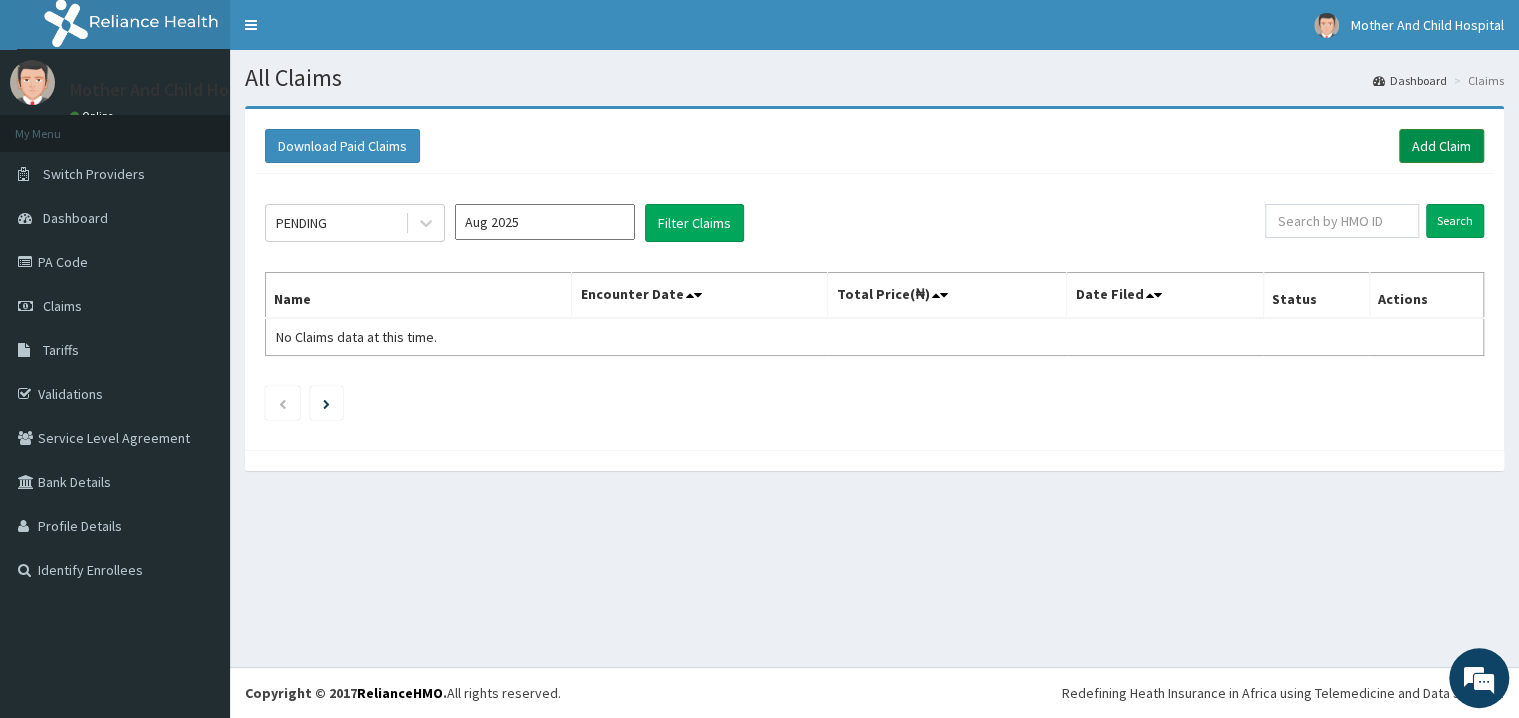 click on "Add Claim" at bounding box center [1441, 146] 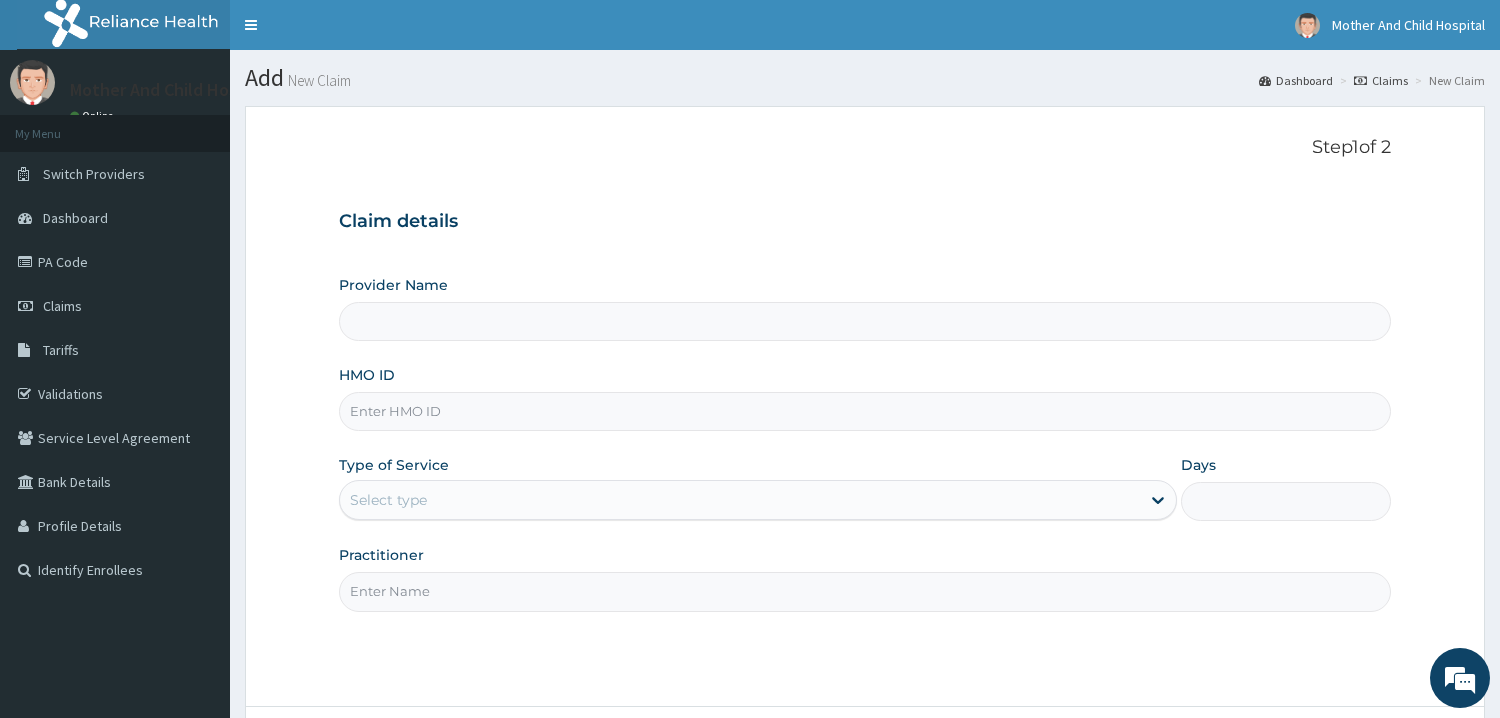 scroll, scrollTop: 0, scrollLeft: 0, axis: both 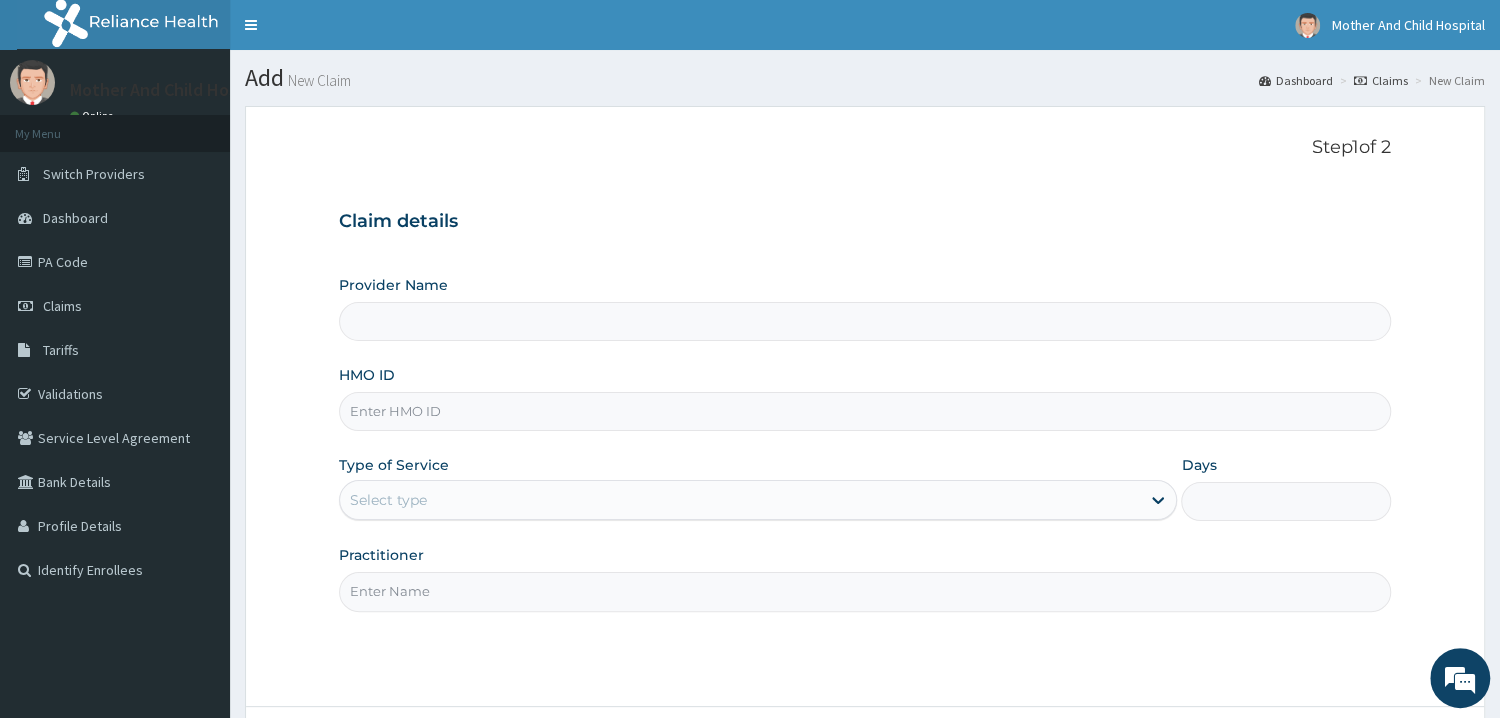 type on "Mother and Child Hospital - Omole" 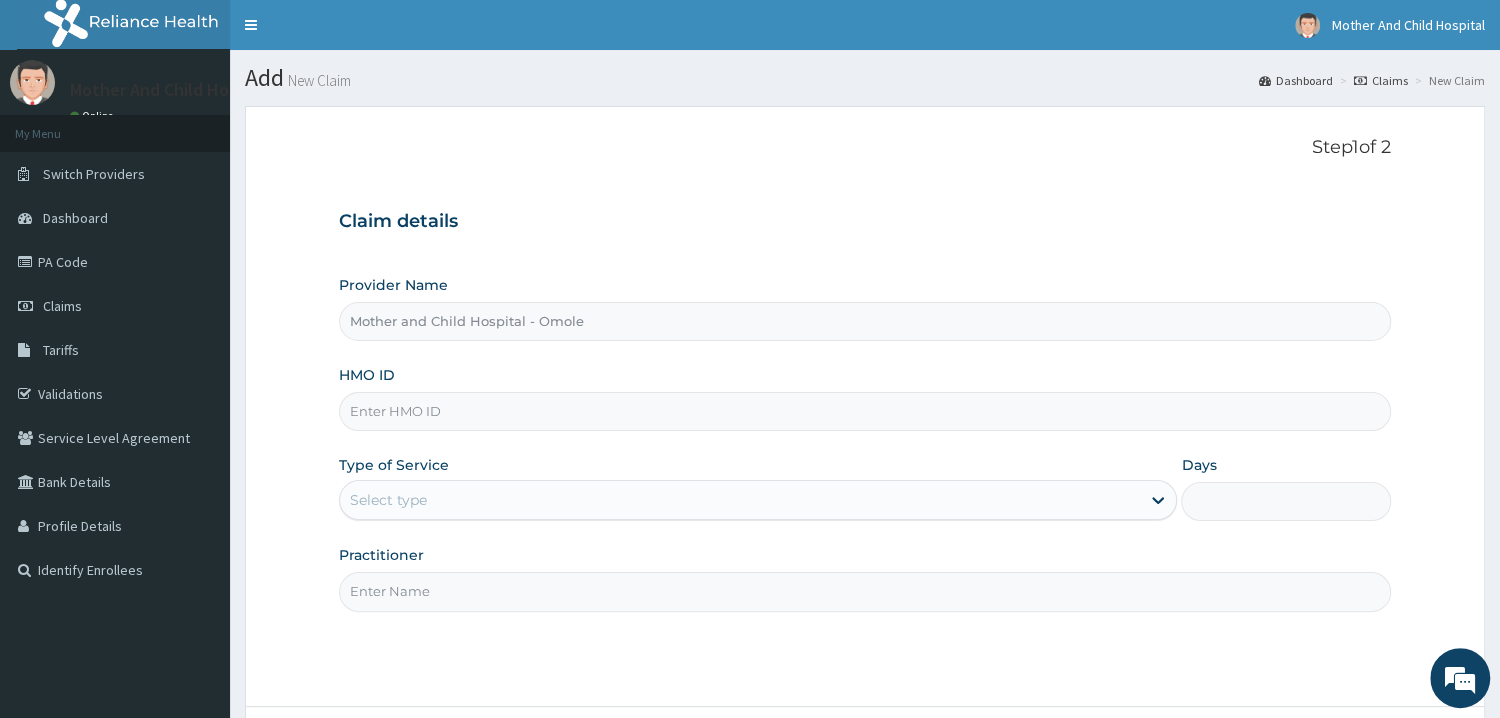 click on "HMO ID" at bounding box center [865, 411] 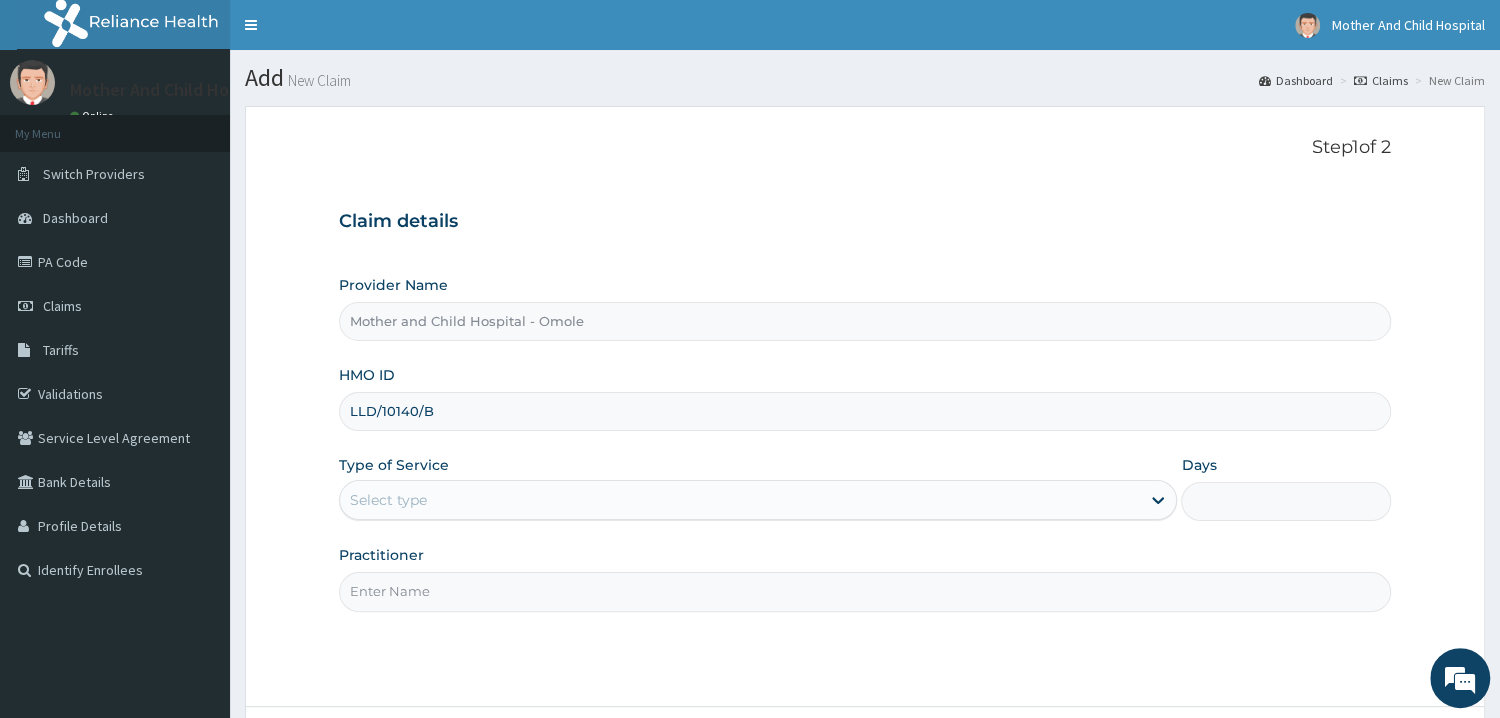 type on "LLD/10140/B" 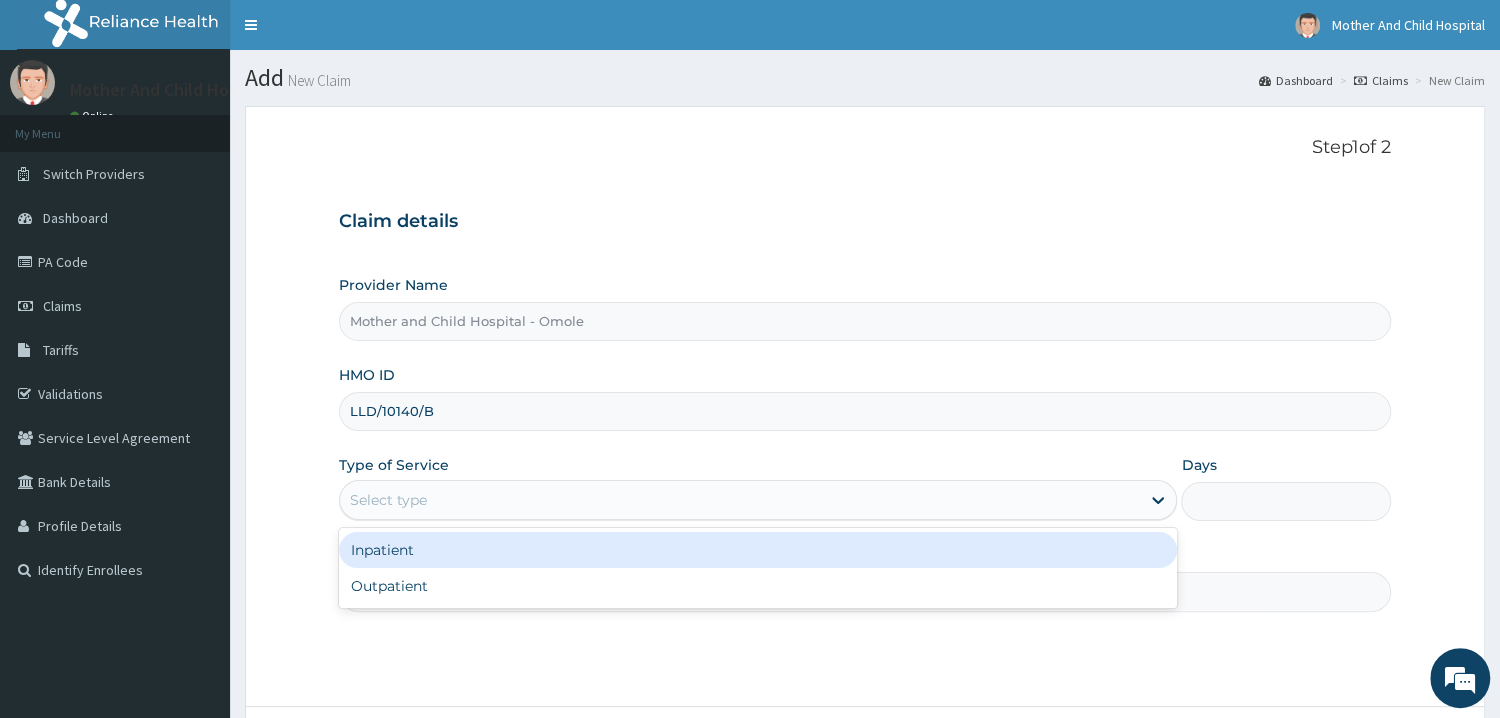 click on "Select type" at bounding box center (388, 500) 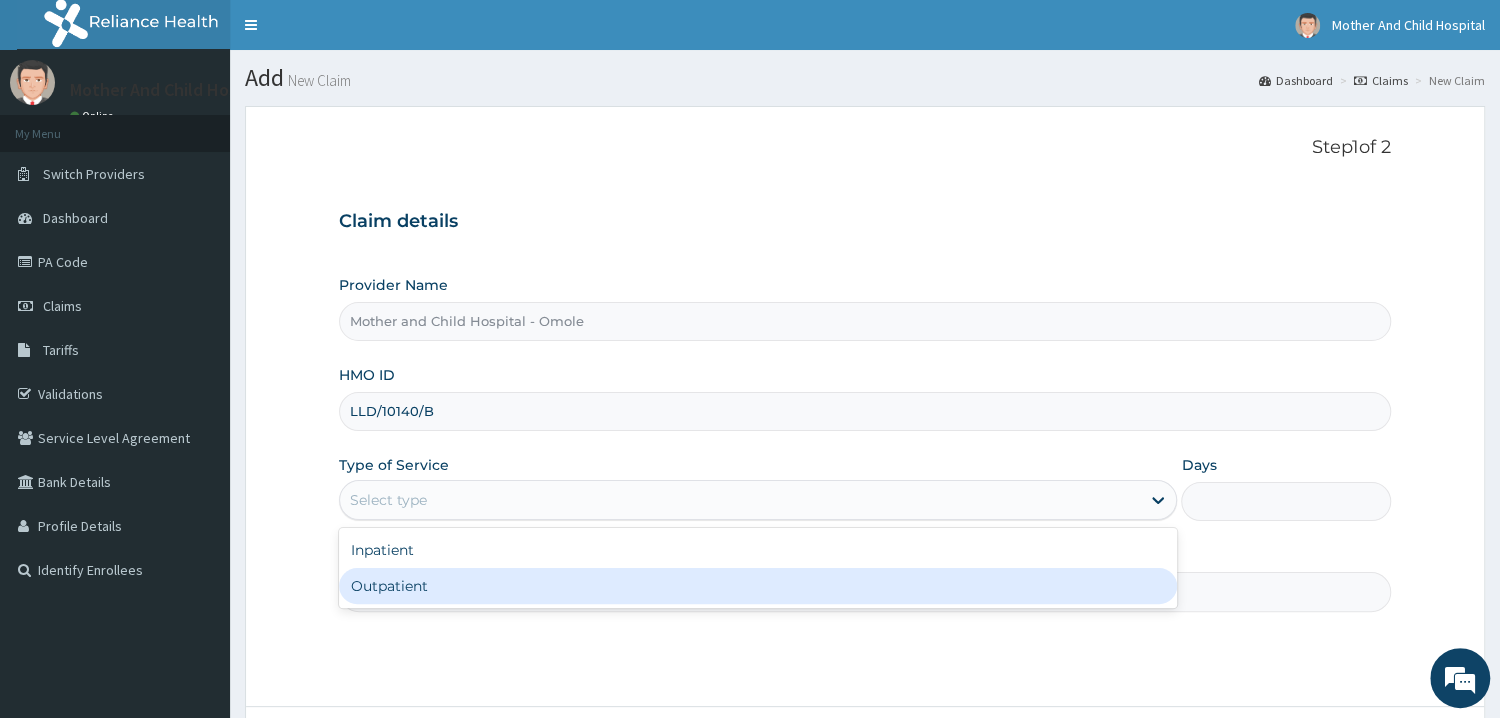 scroll, scrollTop: 0, scrollLeft: 0, axis: both 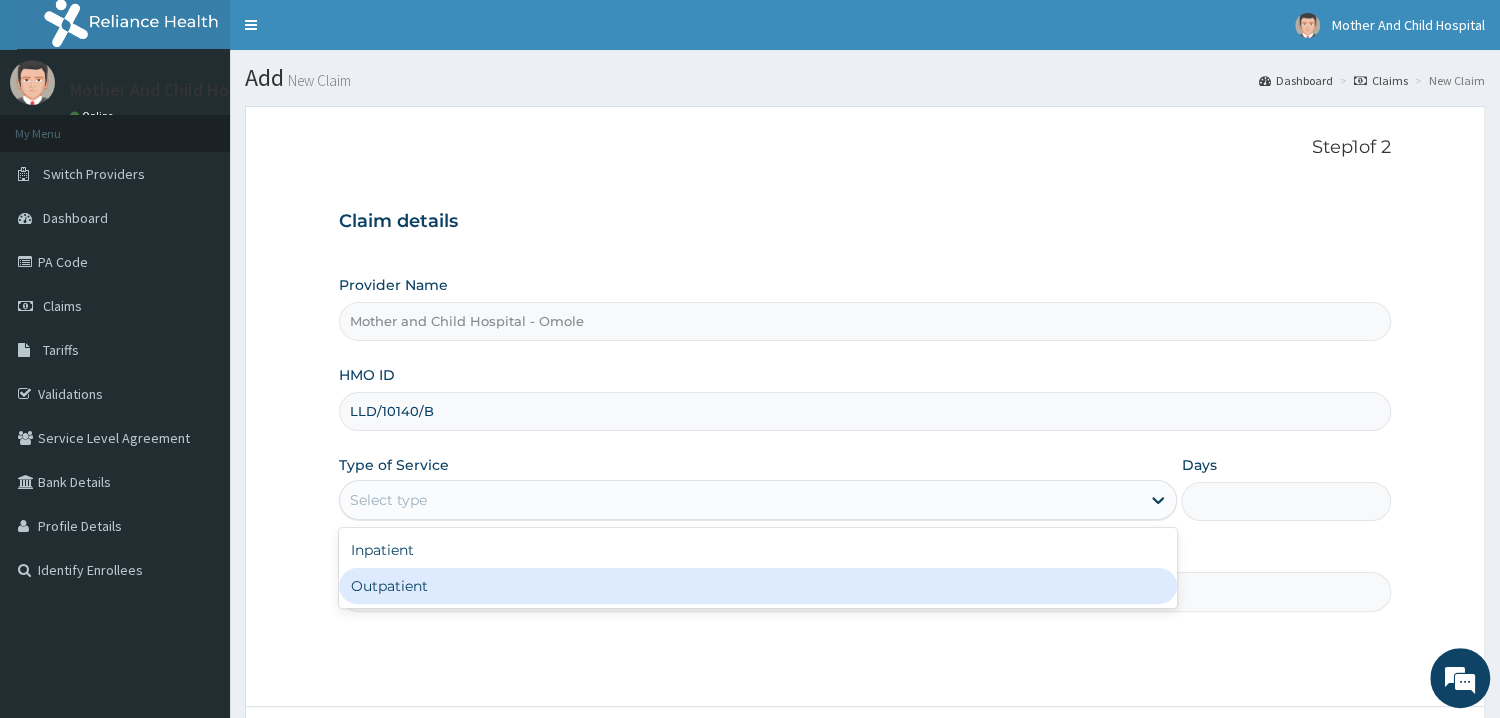 click on "Outpatient" at bounding box center (758, 586) 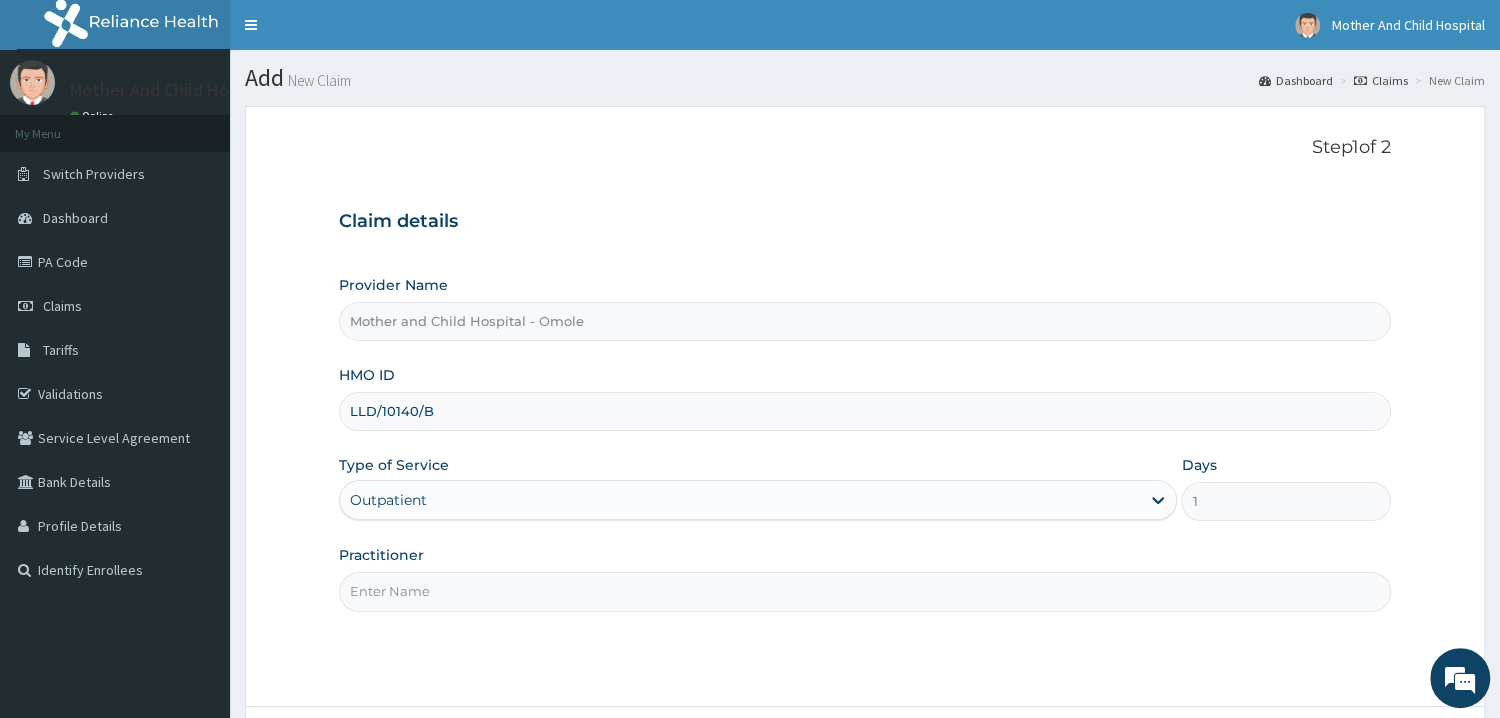 click on "Practitioner" at bounding box center [865, 591] 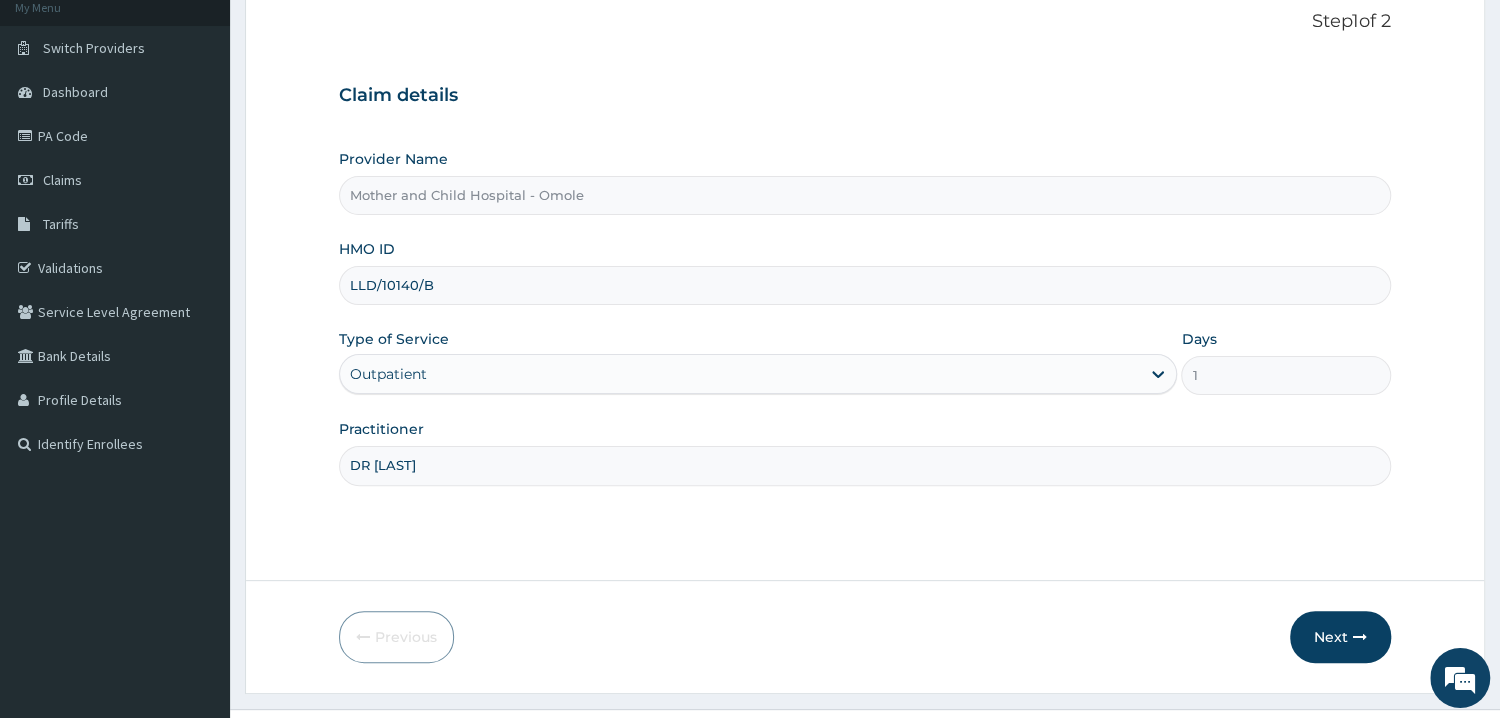 scroll, scrollTop: 168, scrollLeft: 0, axis: vertical 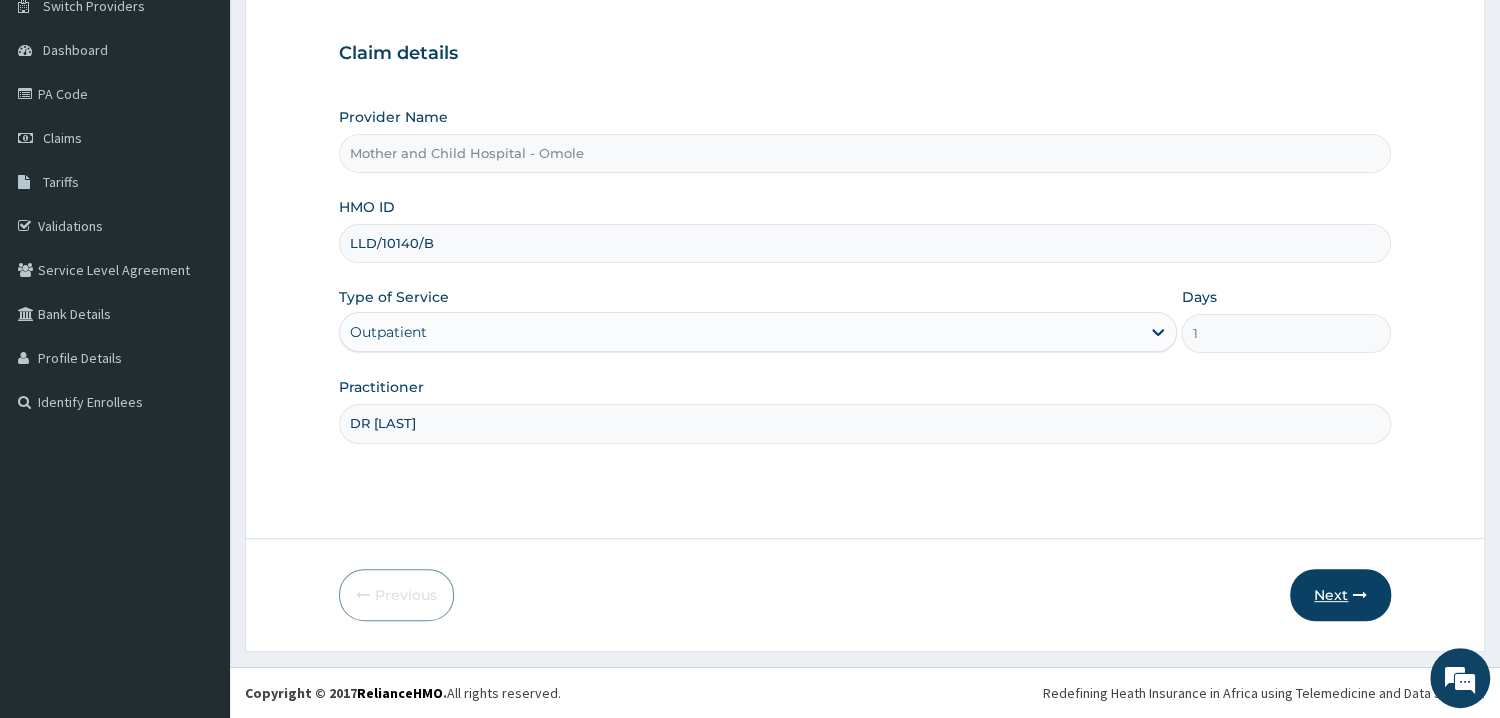 type on "DR [LAST]" 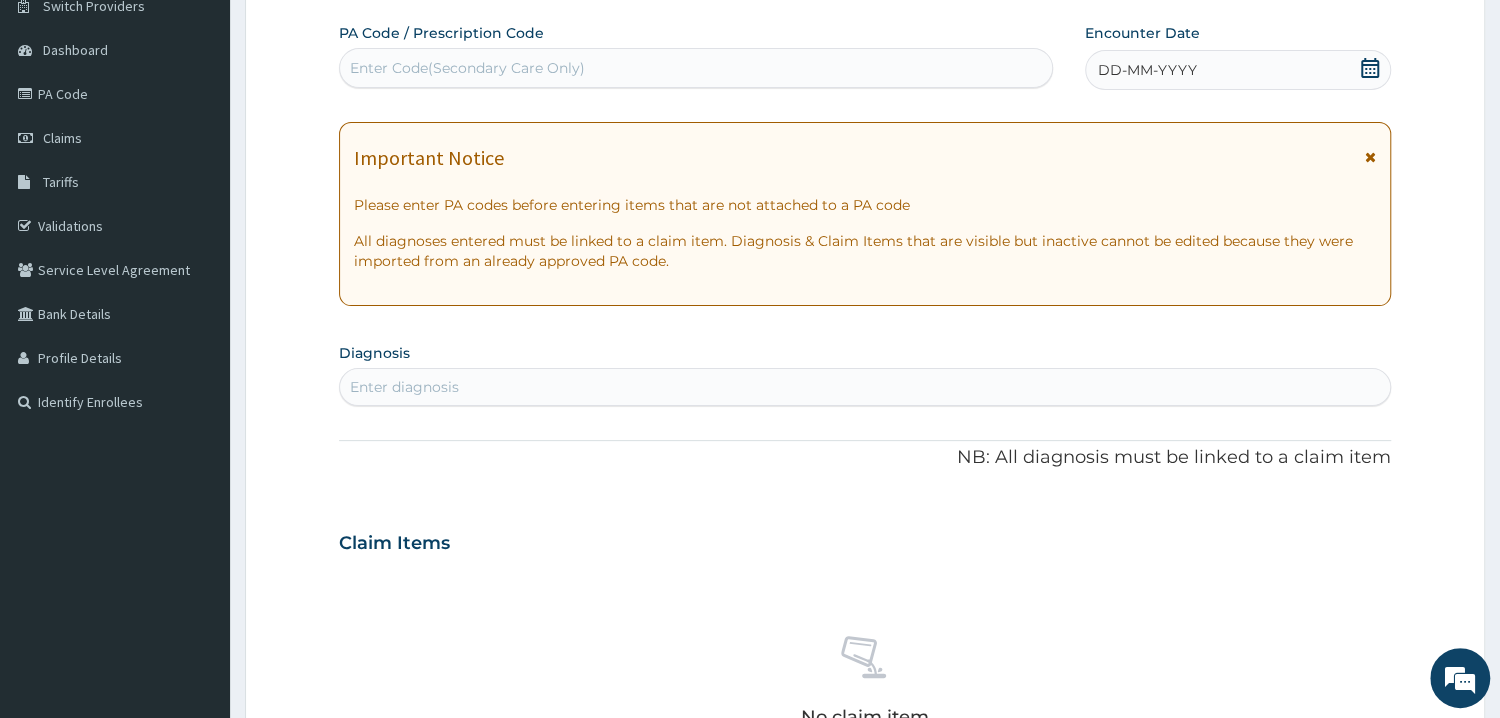click on "DD-MM-YYYY" at bounding box center (1238, 70) 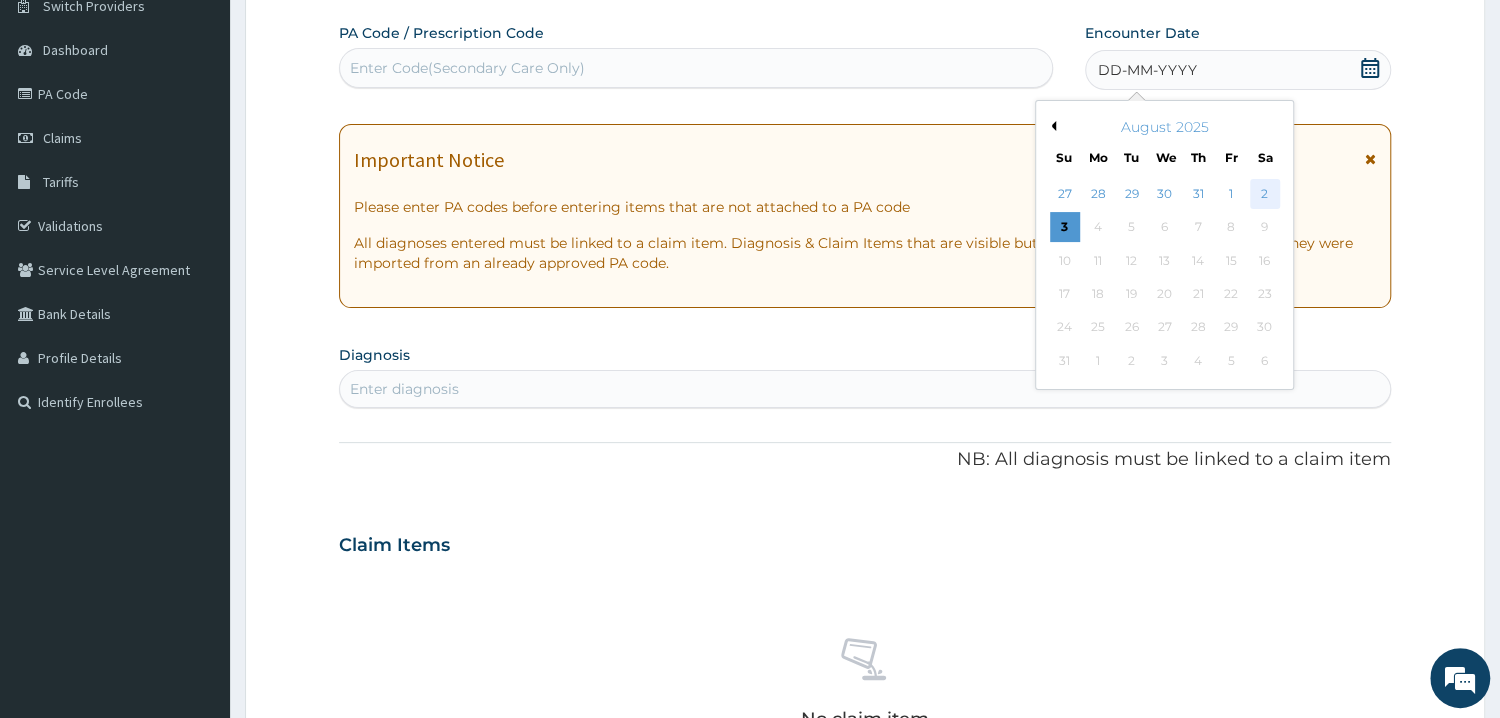 click on "2" at bounding box center (1265, 194) 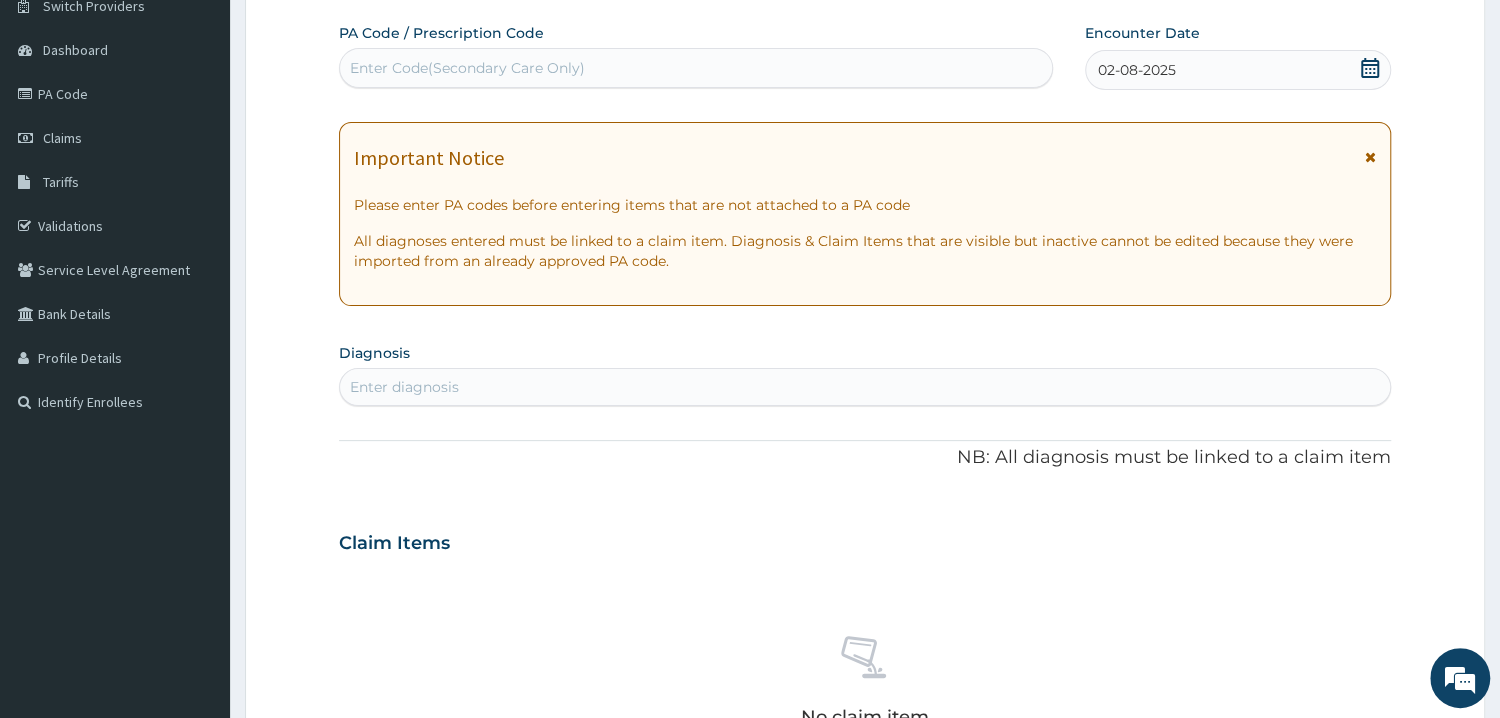 click on "Enter diagnosis" at bounding box center (865, 387) 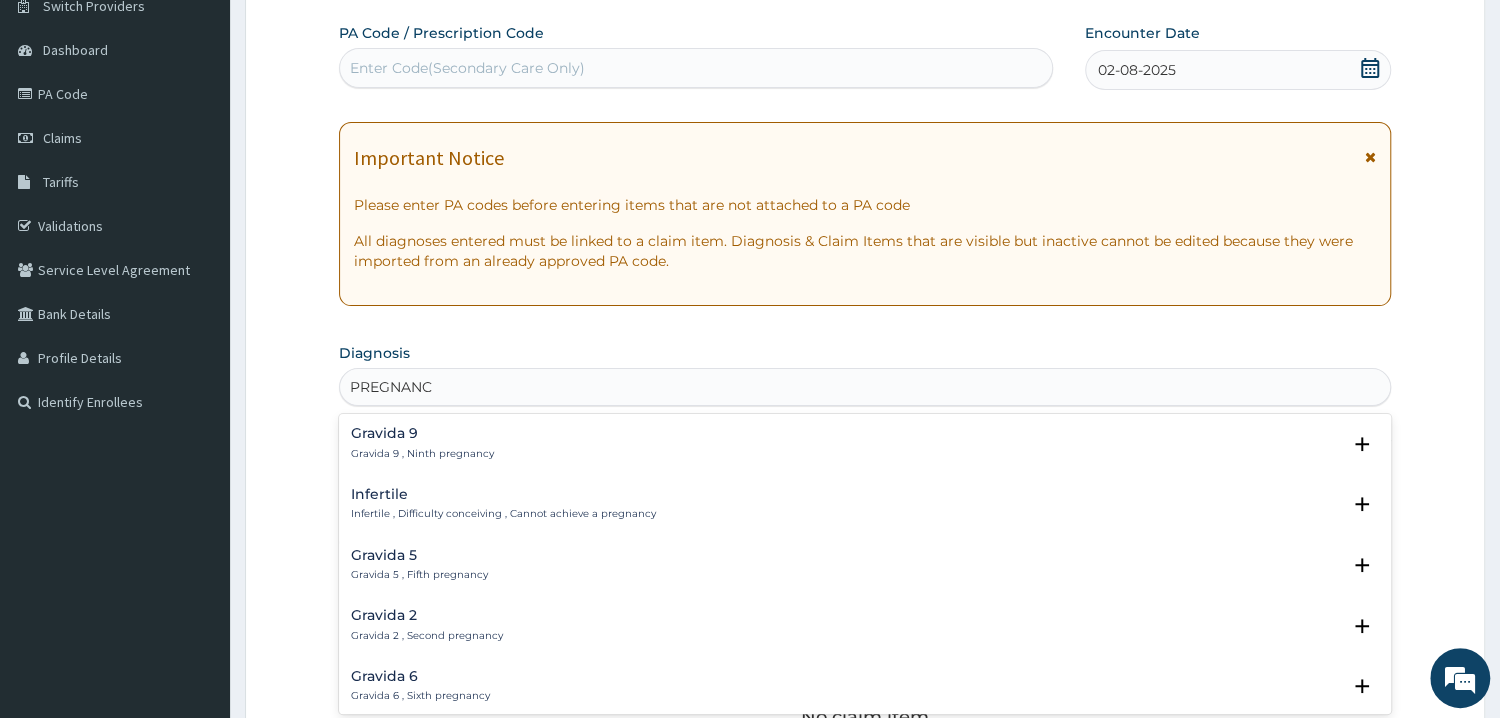 type on "PREGNANCY" 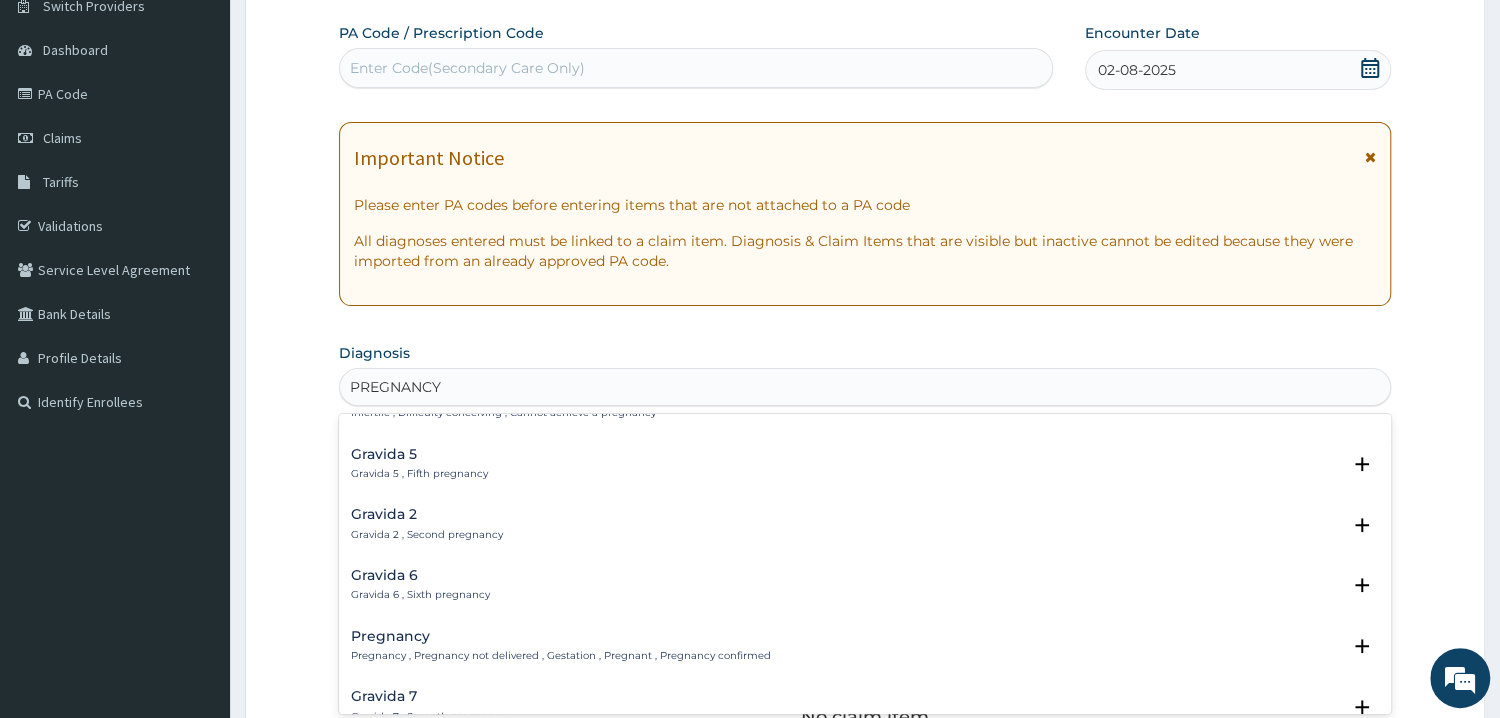 scroll, scrollTop: 201, scrollLeft: 0, axis: vertical 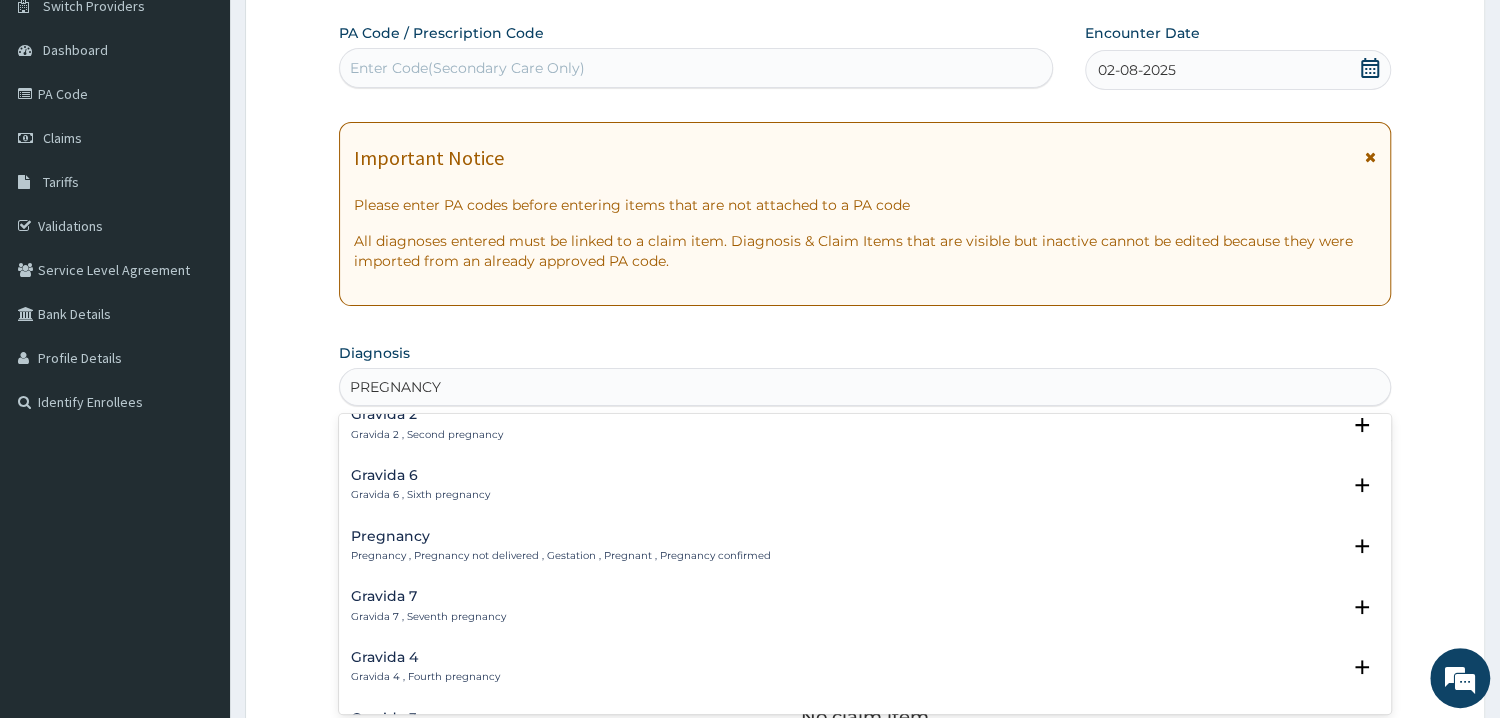 click on "Pregnancy" at bounding box center (561, 536) 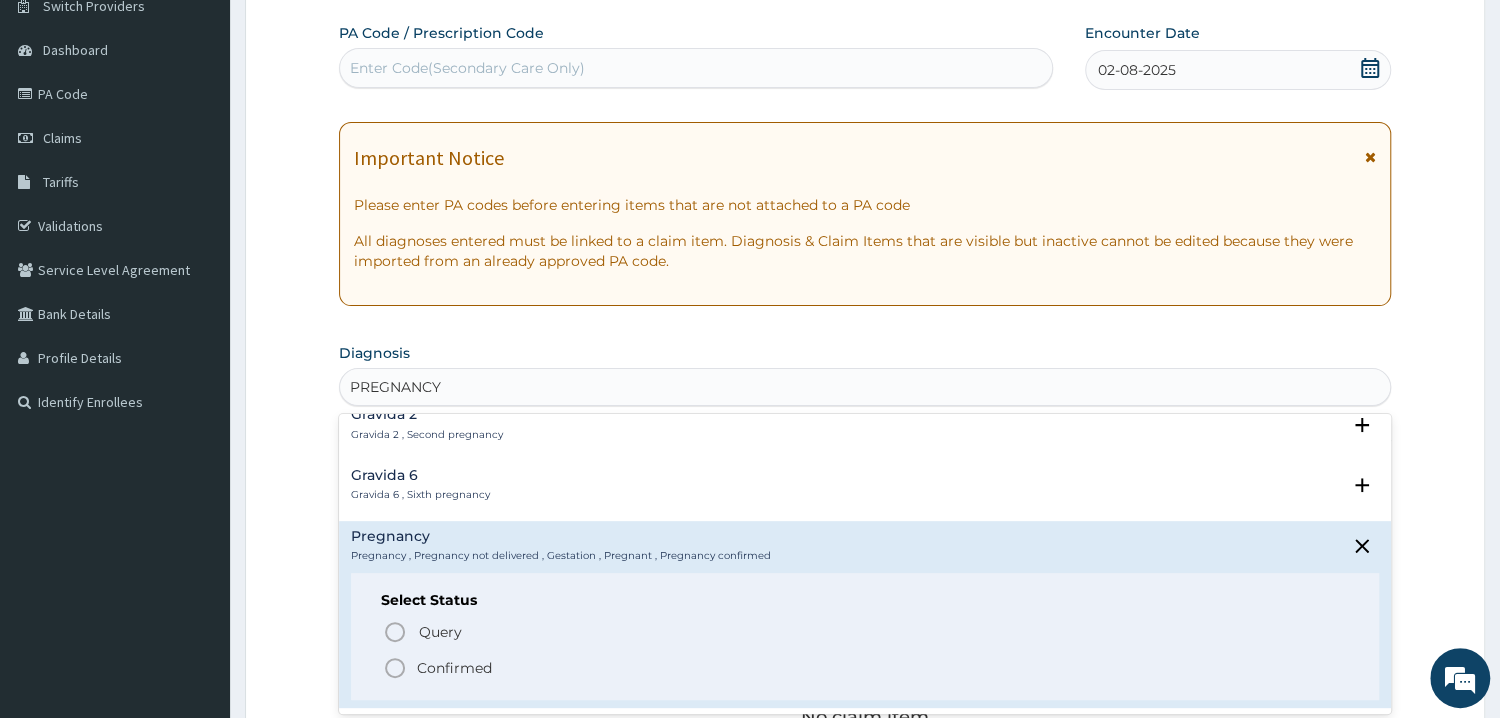 click 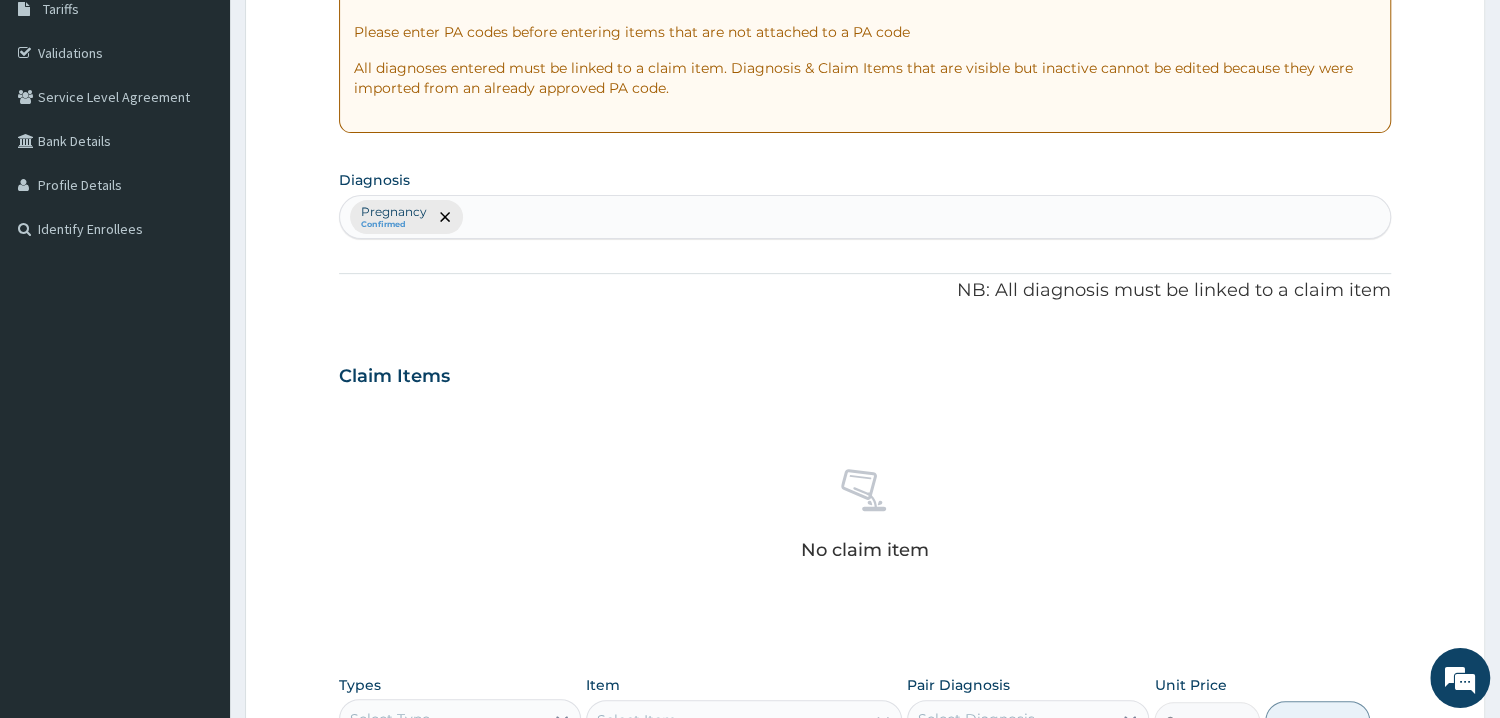 scroll, scrollTop: 490, scrollLeft: 0, axis: vertical 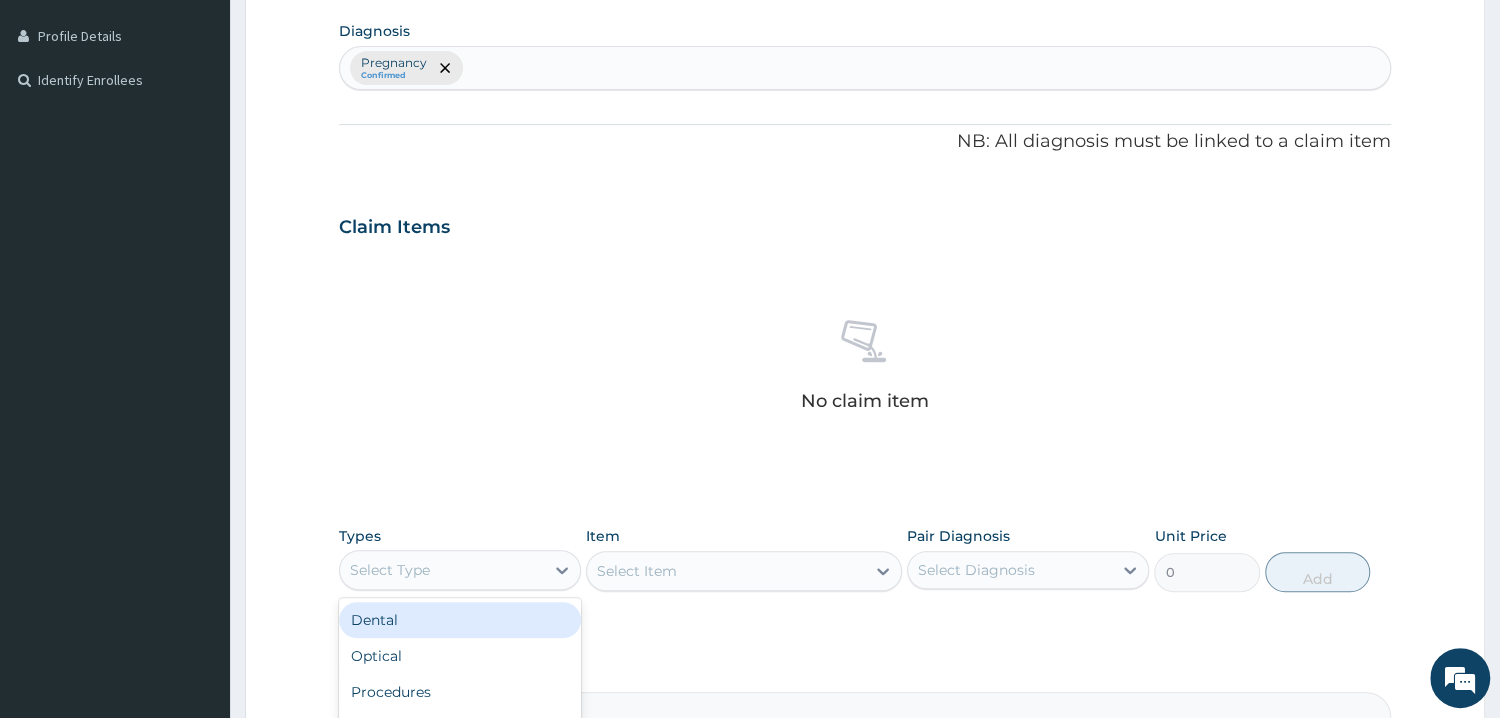 click on "Select Type" at bounding box center (442, 570) 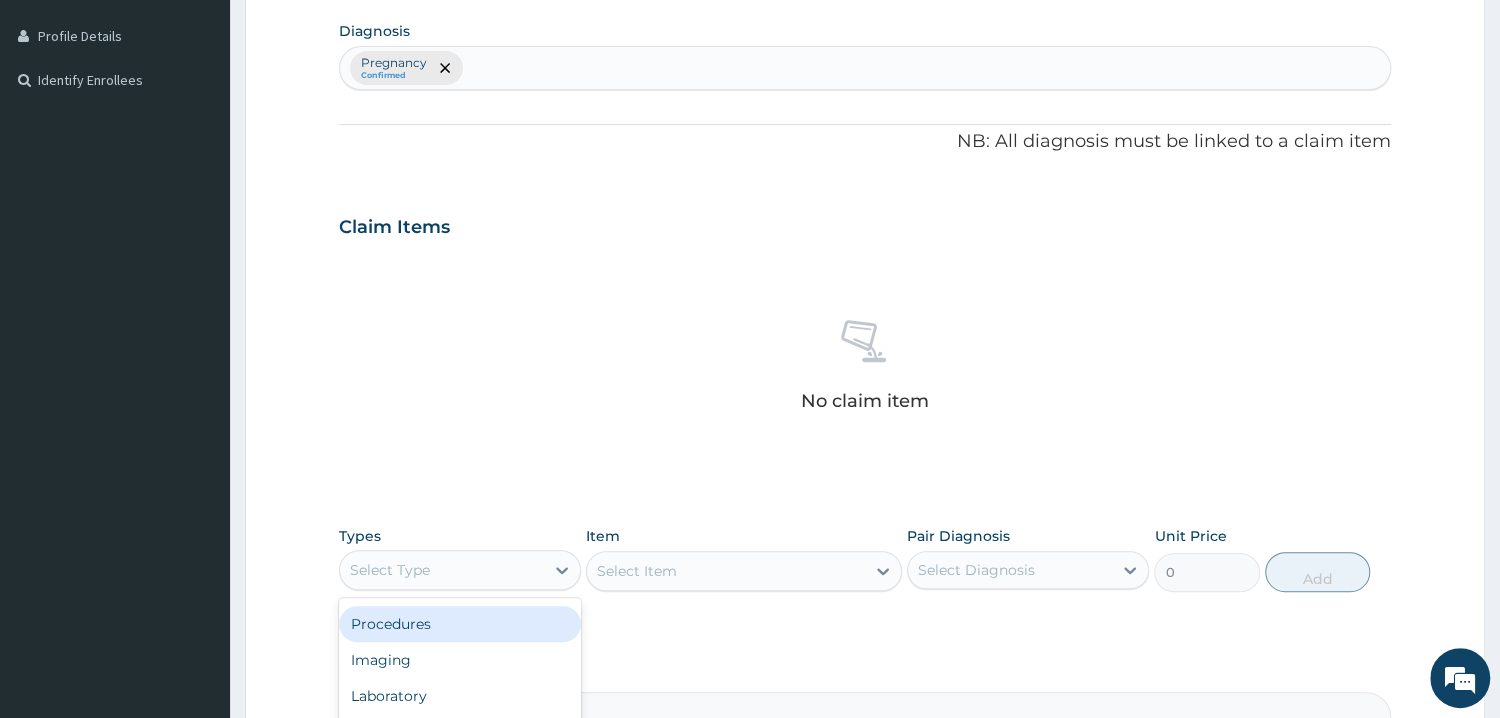 click on "Procedures" at bounding box center (460, 624) 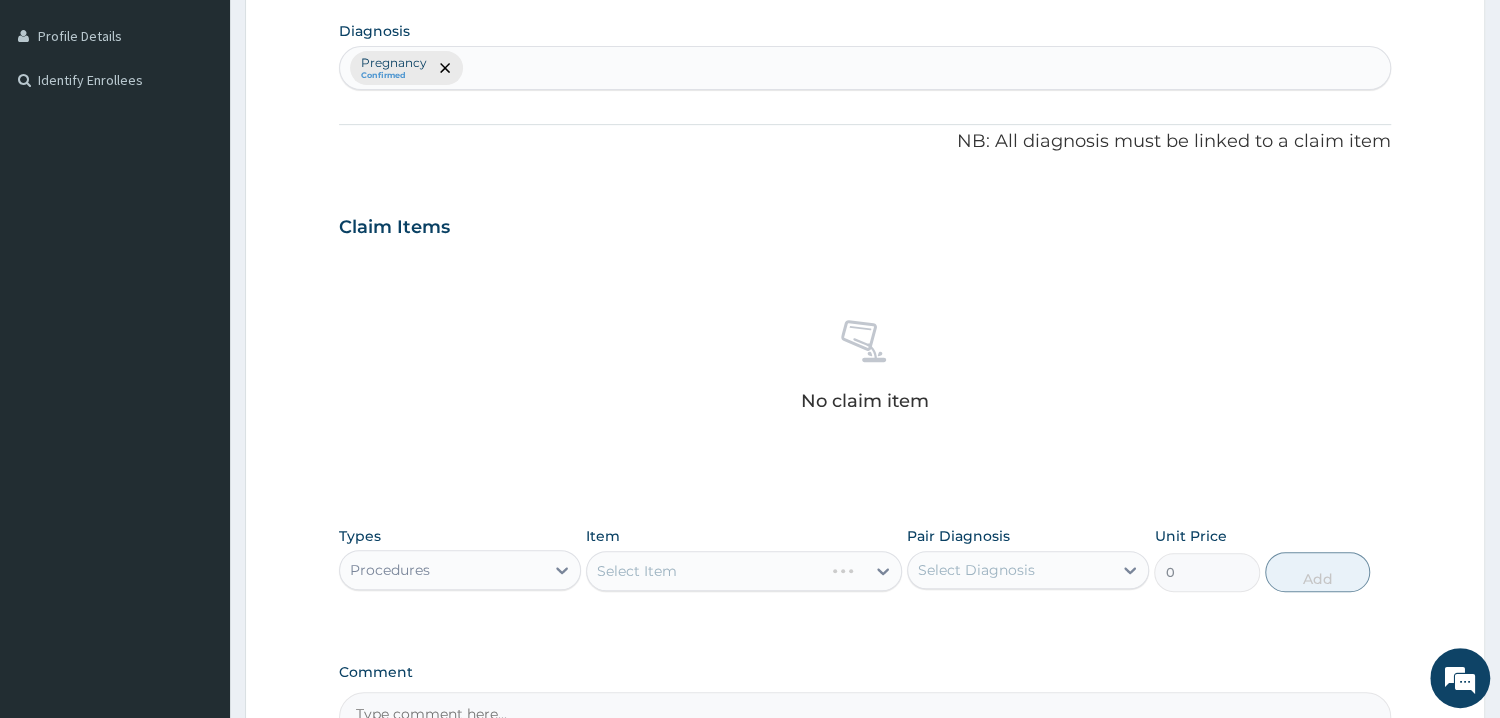 click on "Select Item" at bounding box center (744, 571) 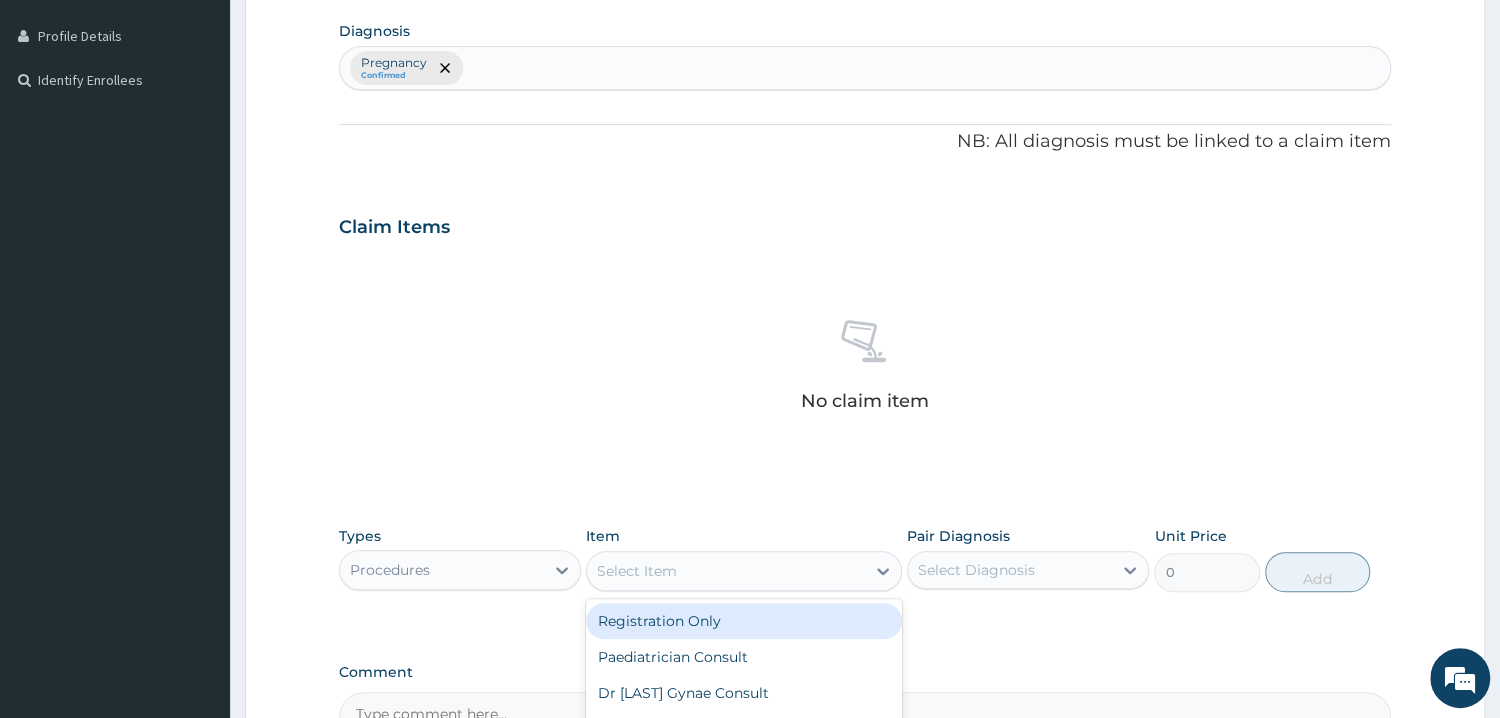 click on "Select Item" at bounding box center [726, 571] 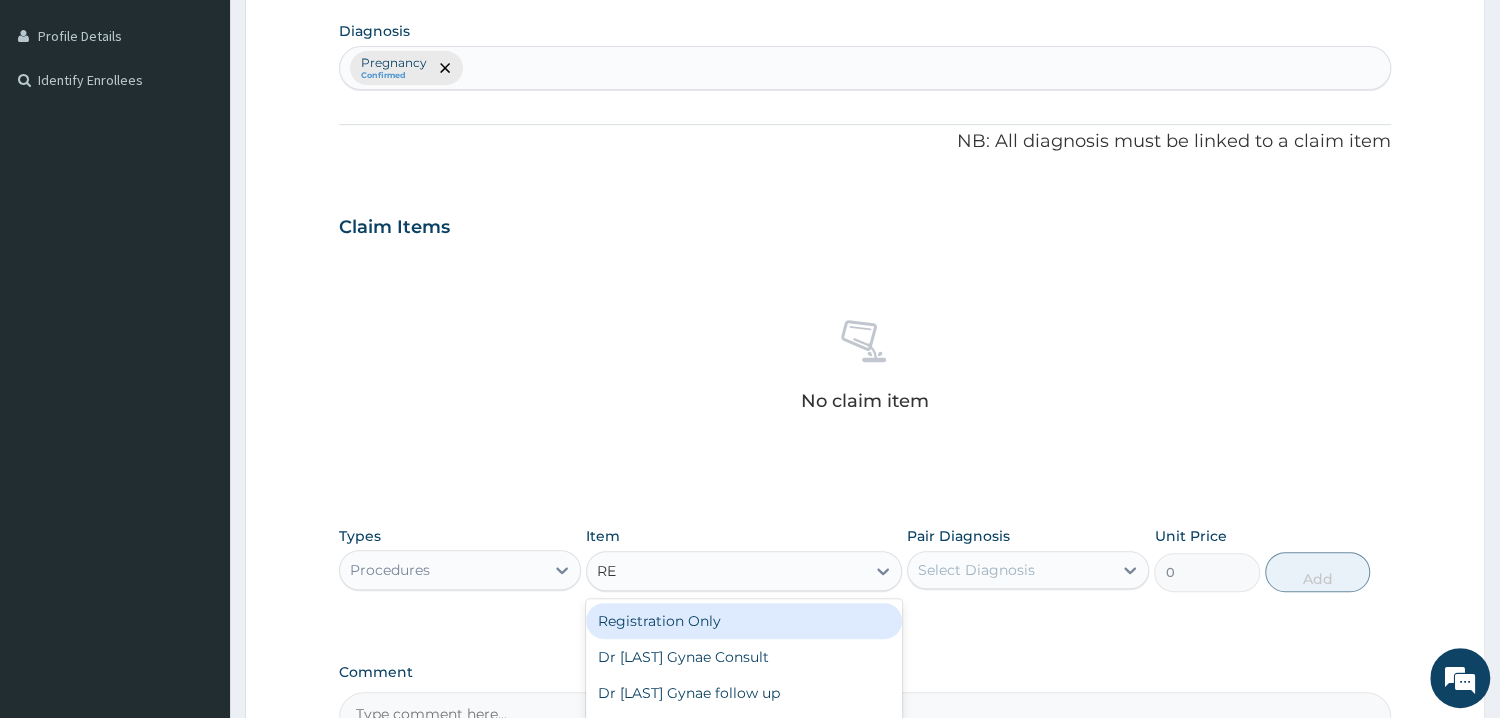 type on "REG" 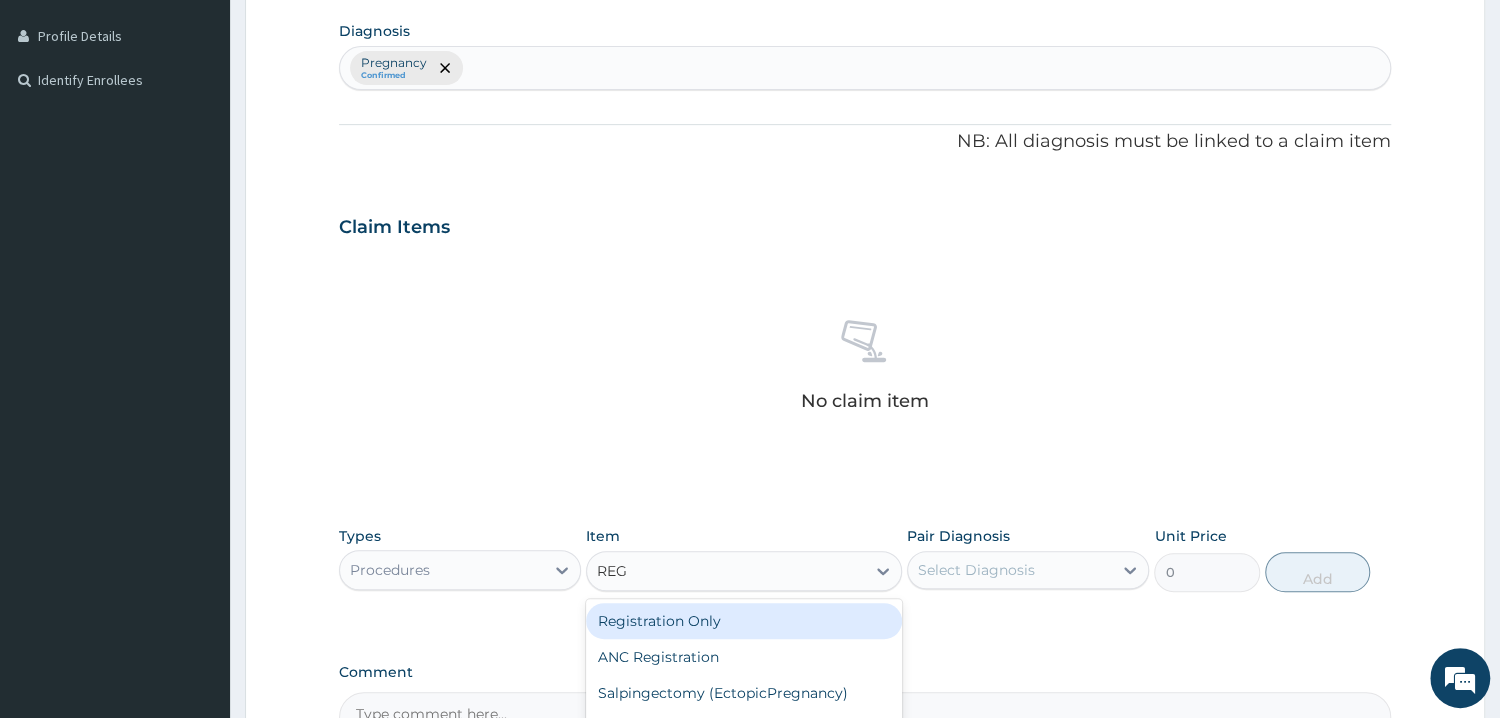 click on "Registration Only" at bounding box center [744, 621] 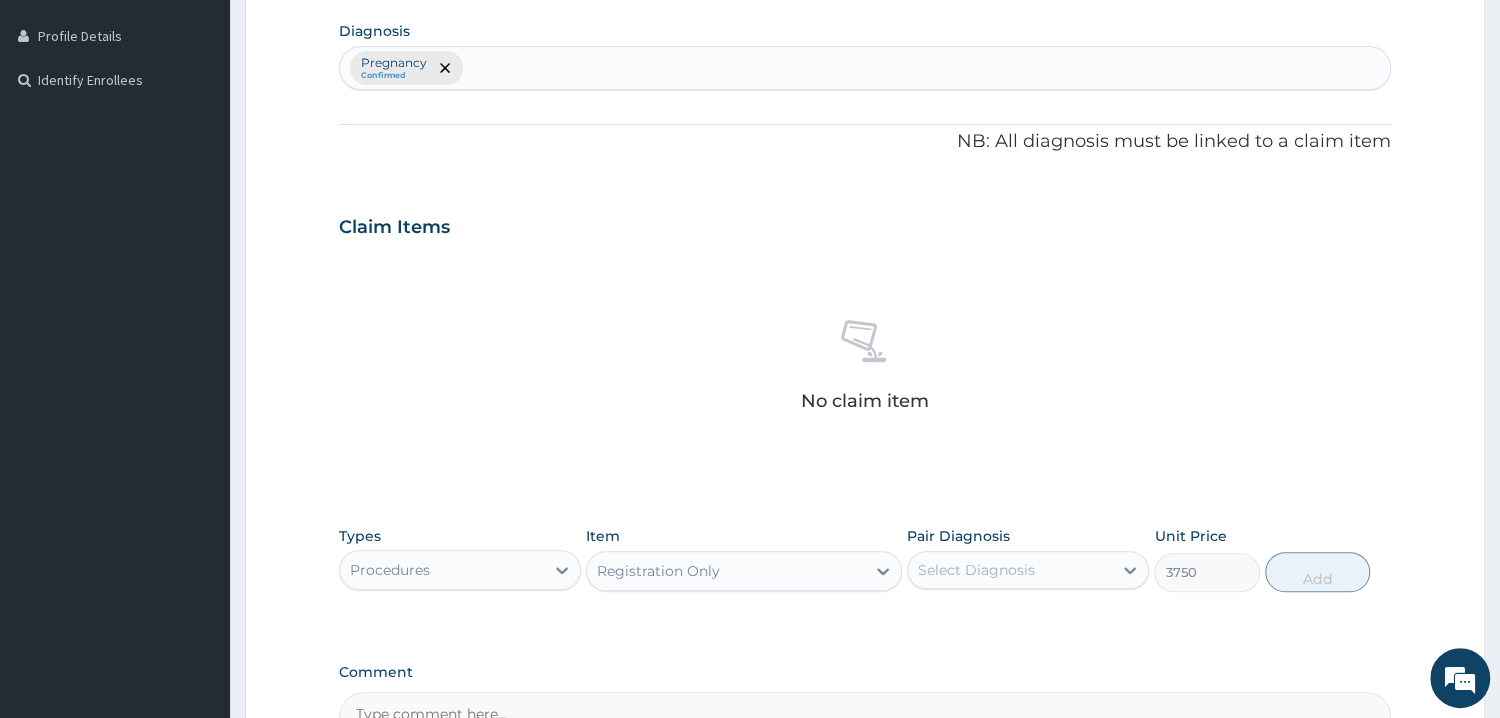 click on "Select Diagnosis" at bounding box center [1010, 570] 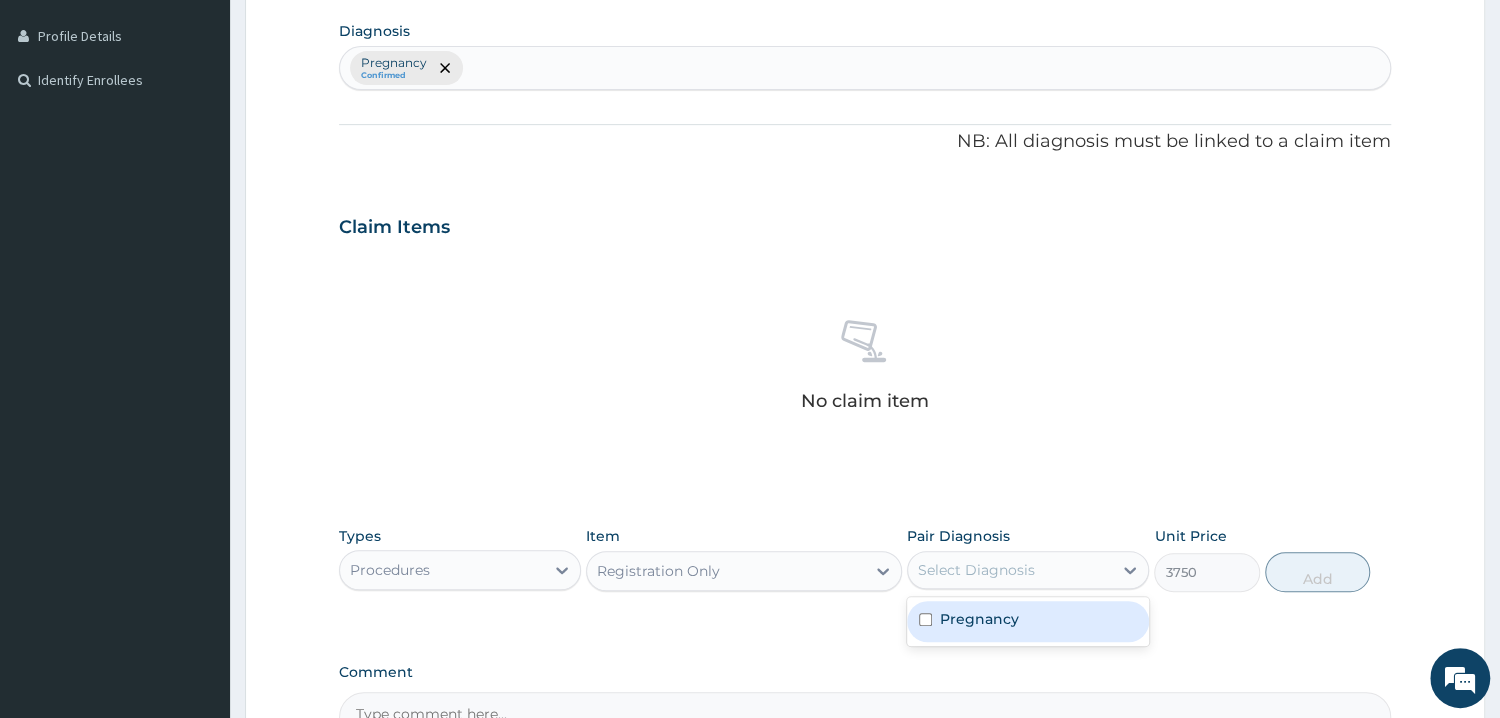 click on "Pregnancy" at bounding box center [1028, 621] 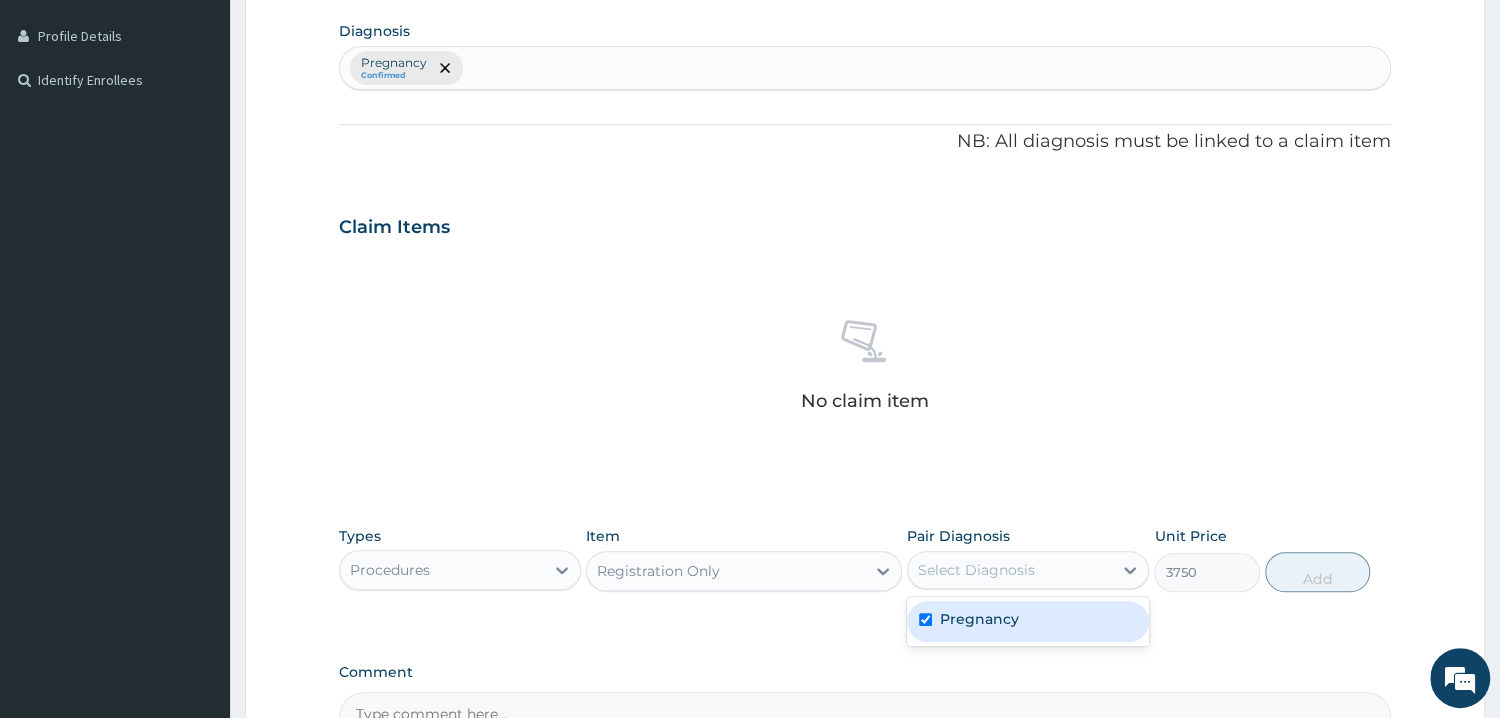 checkbox on "true" 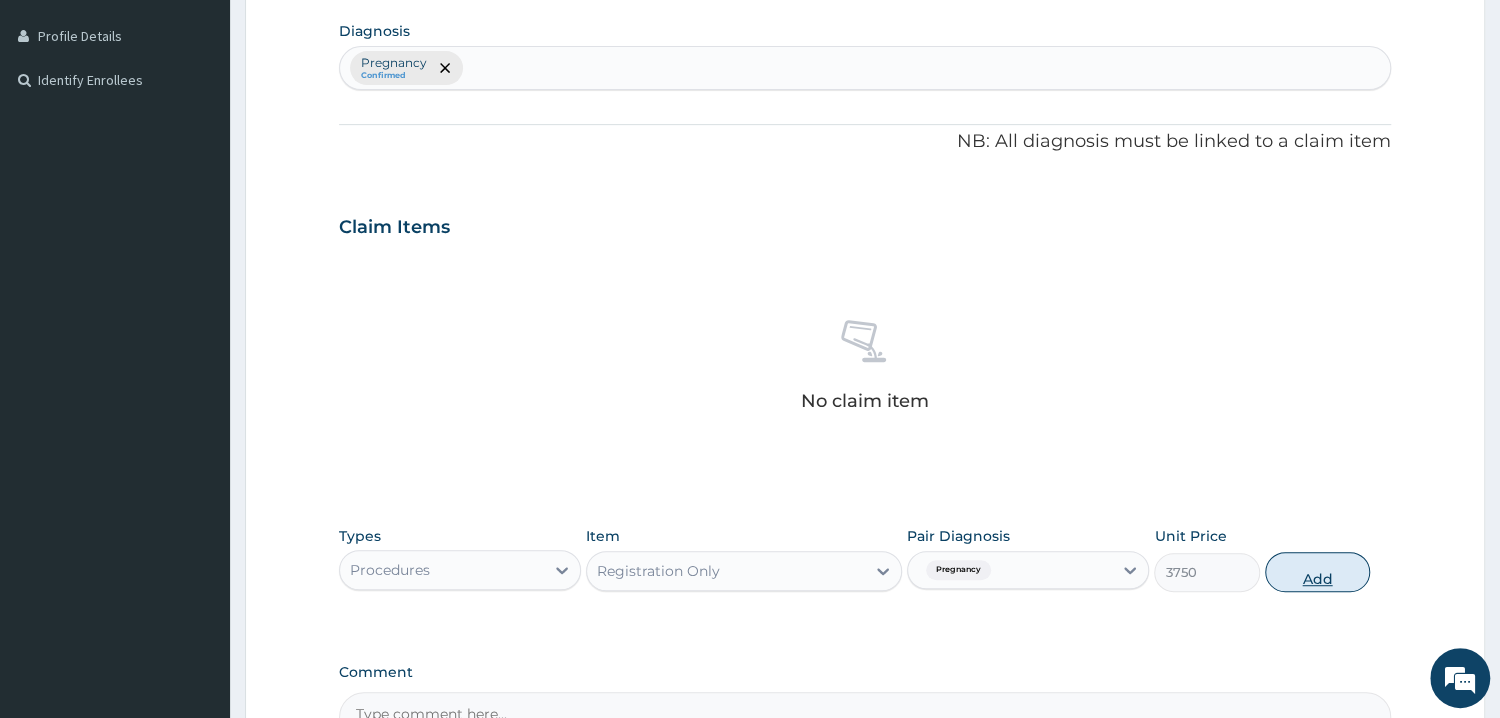 click on "Add" at bounding box center (1317, 572) 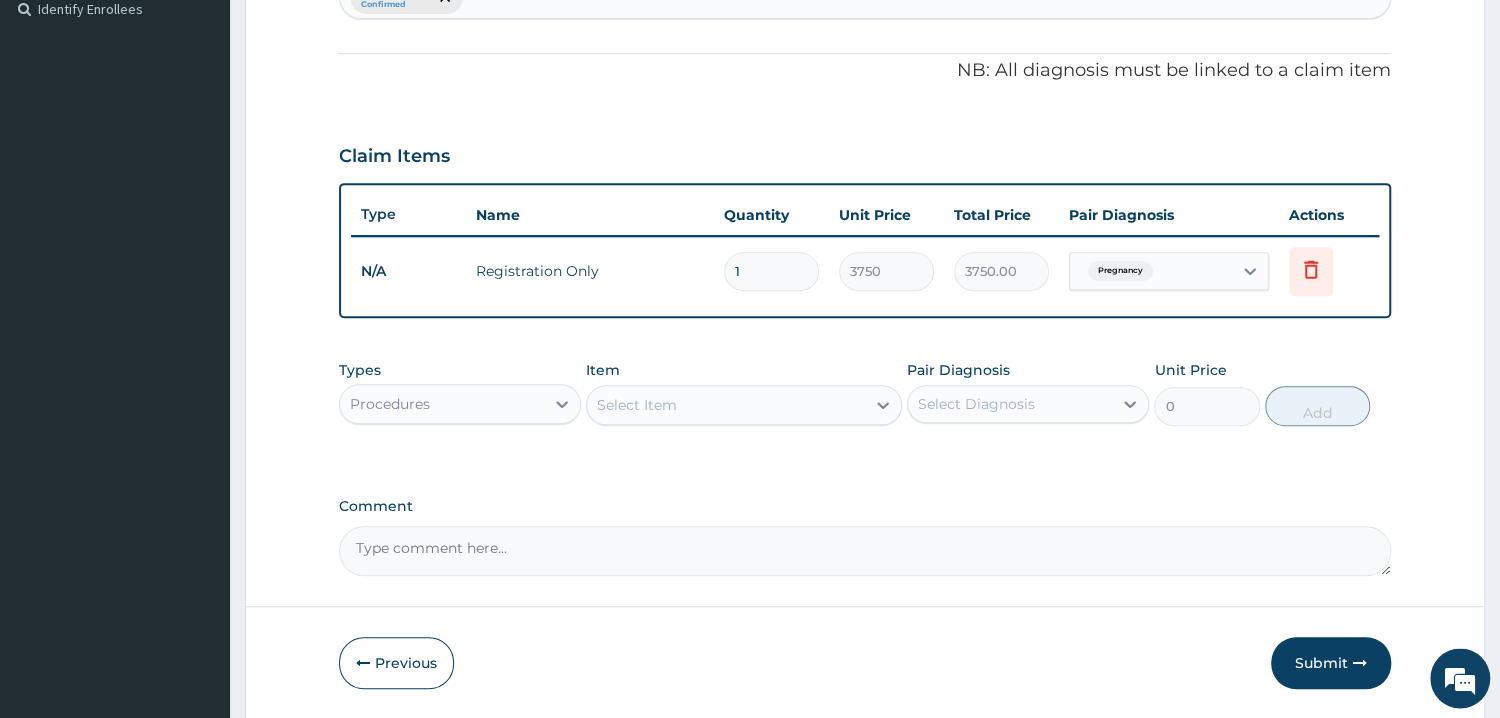 scroll, scrollTop: 597, scrollLeft: 0, axis: vertical 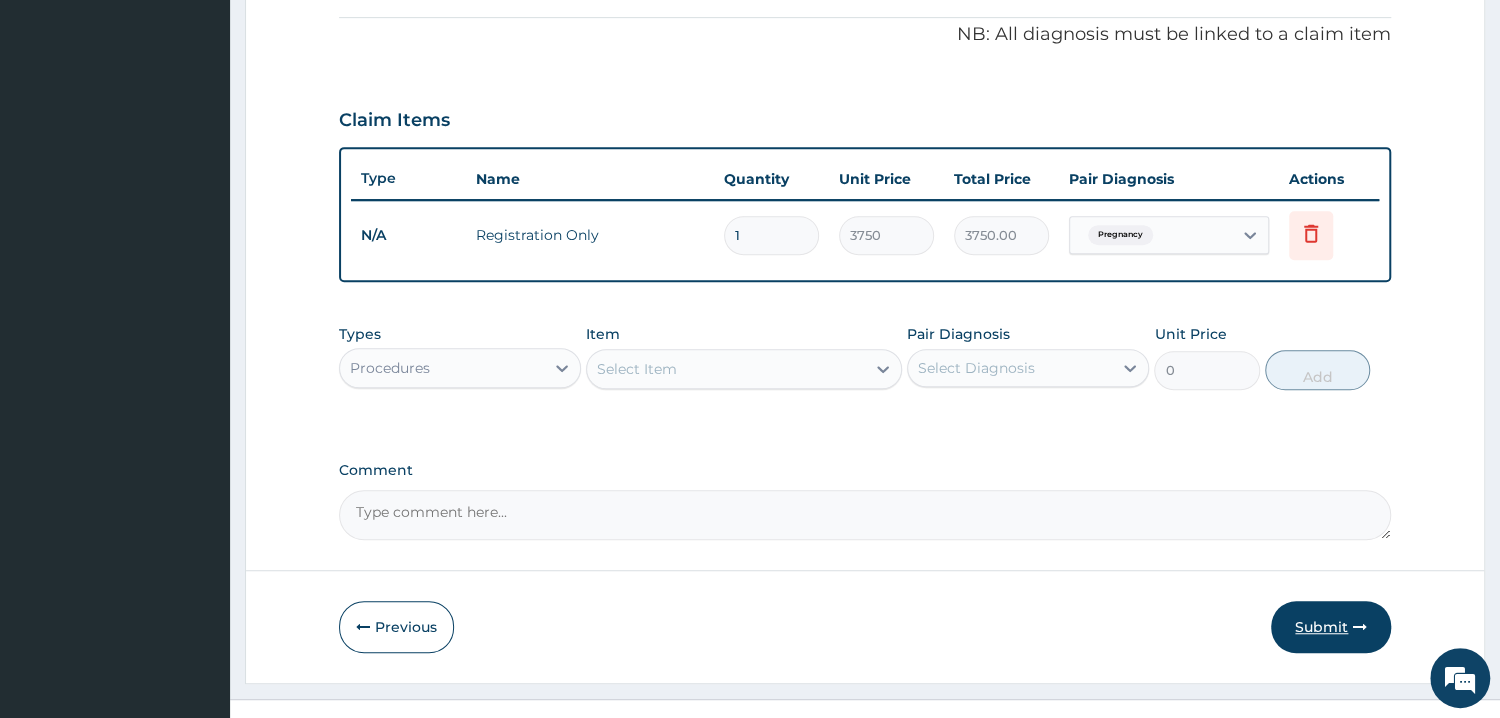 click on "Submit" at bounding box center (1331, 627) 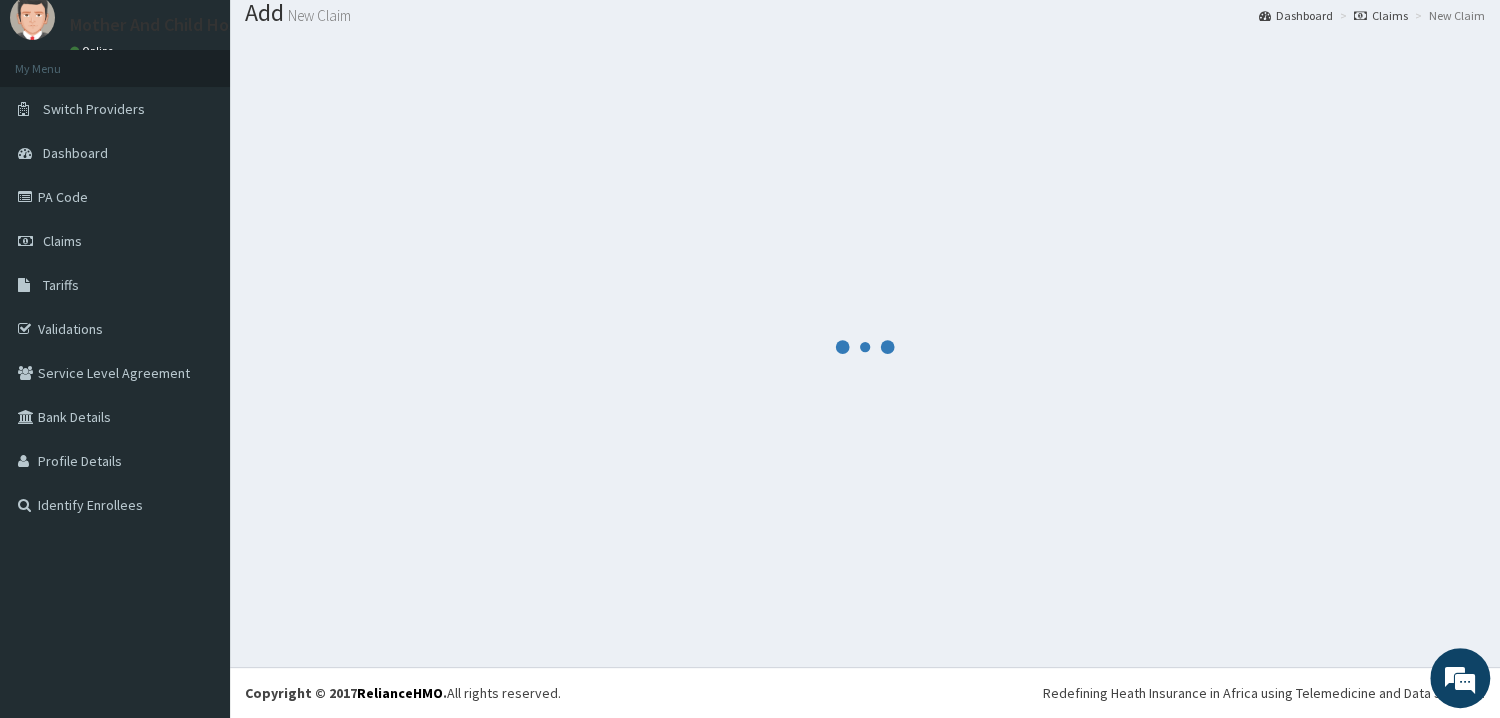 scroll, scrollTop: 64, scrollLeft: 0, axis: vertical 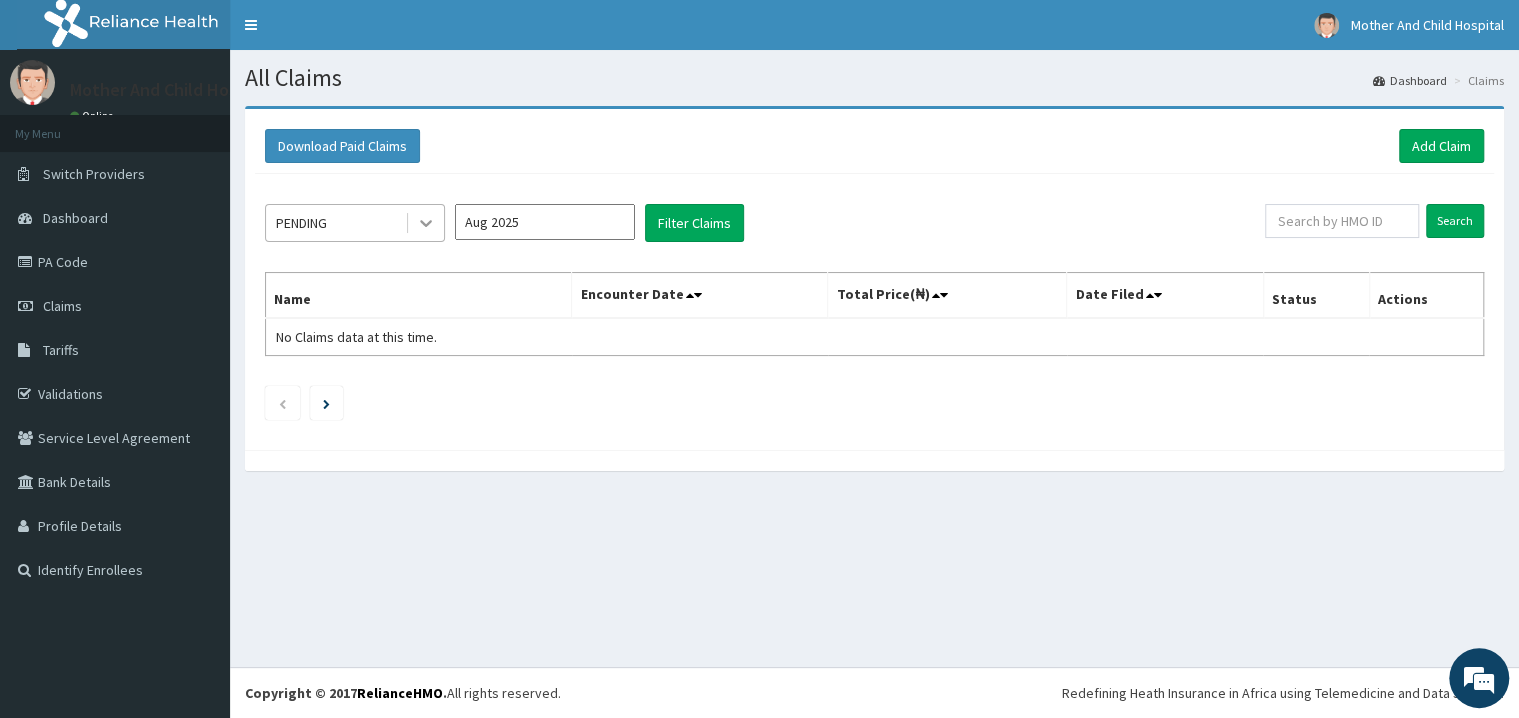 click 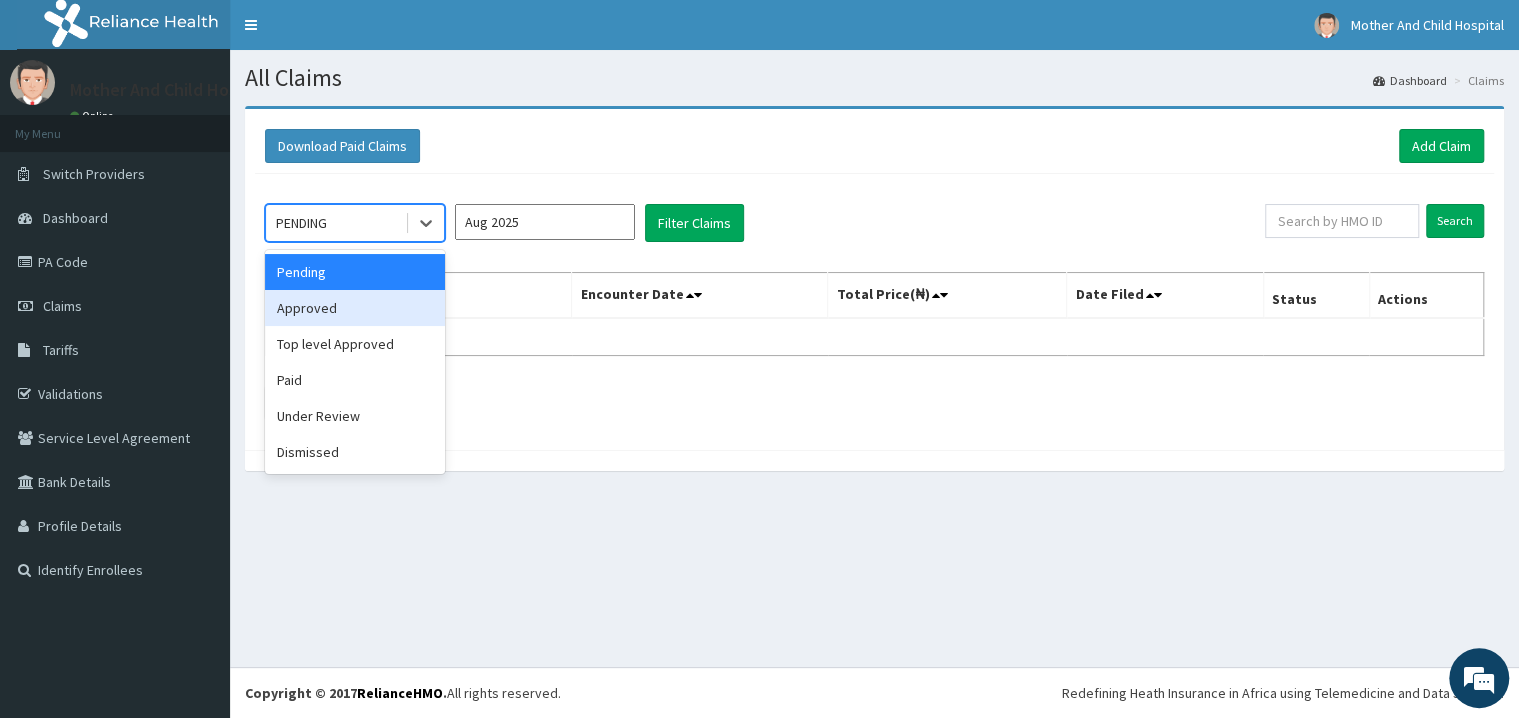 click on "Approved" at bounding box center [355, 308] 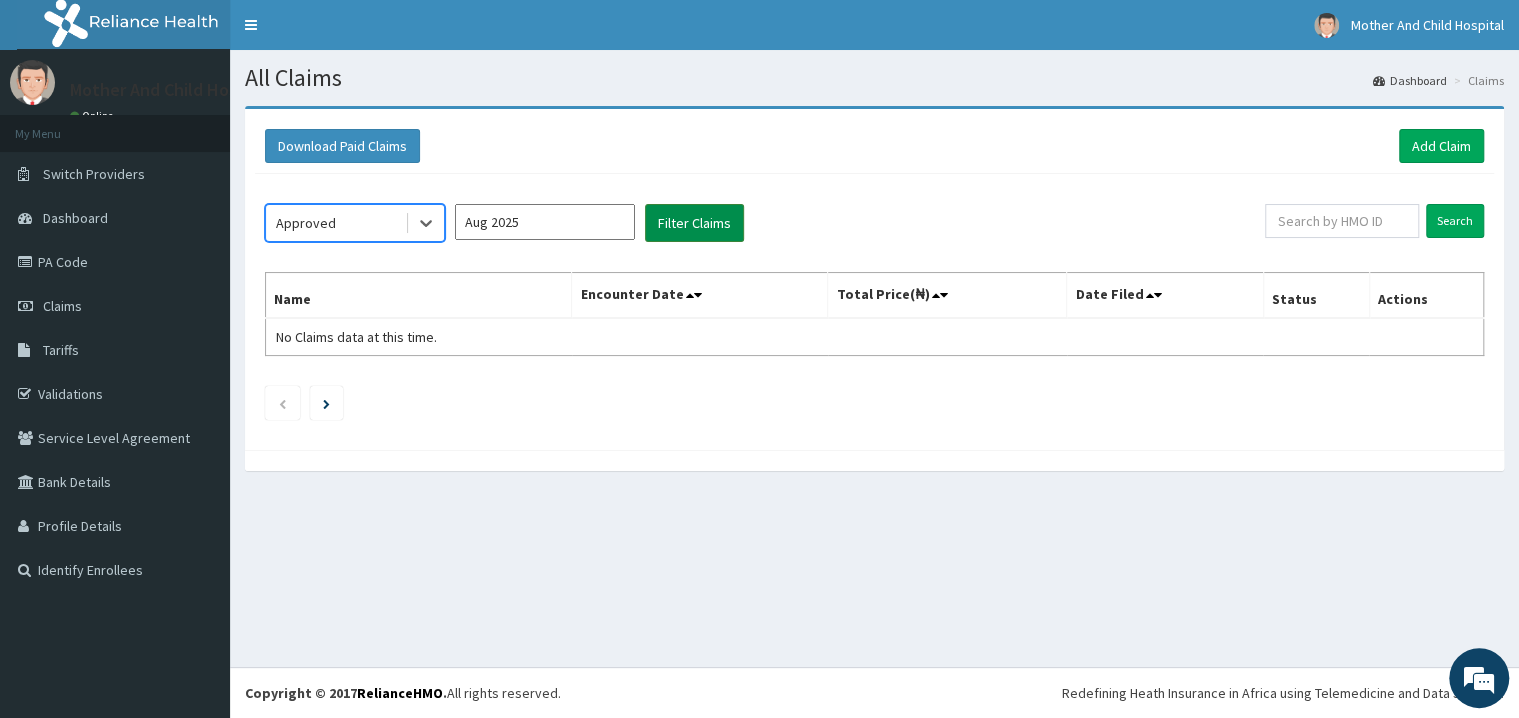 click on "Filter Claims" at bounding box center [694, 223] 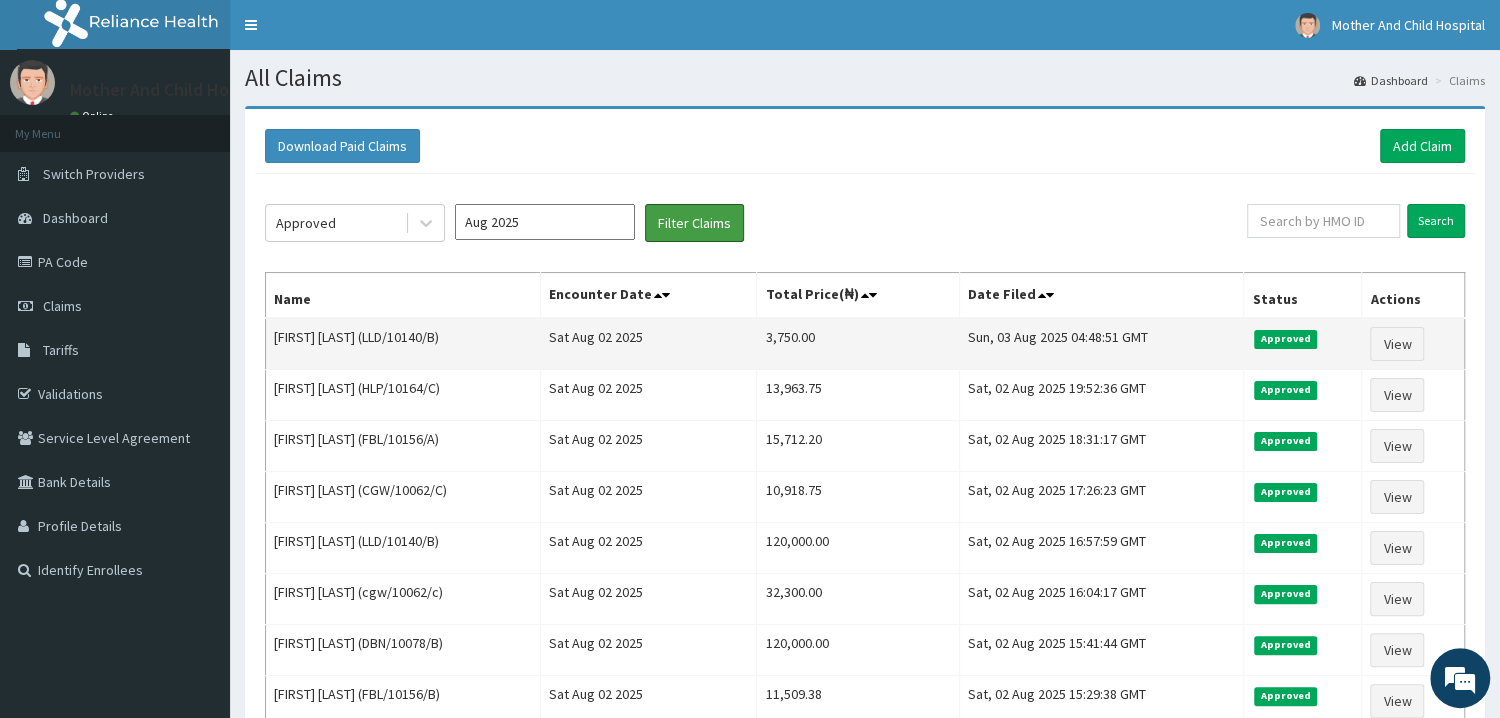 scroll, scrollTop: 0, scrollLeft: 0, axis: both 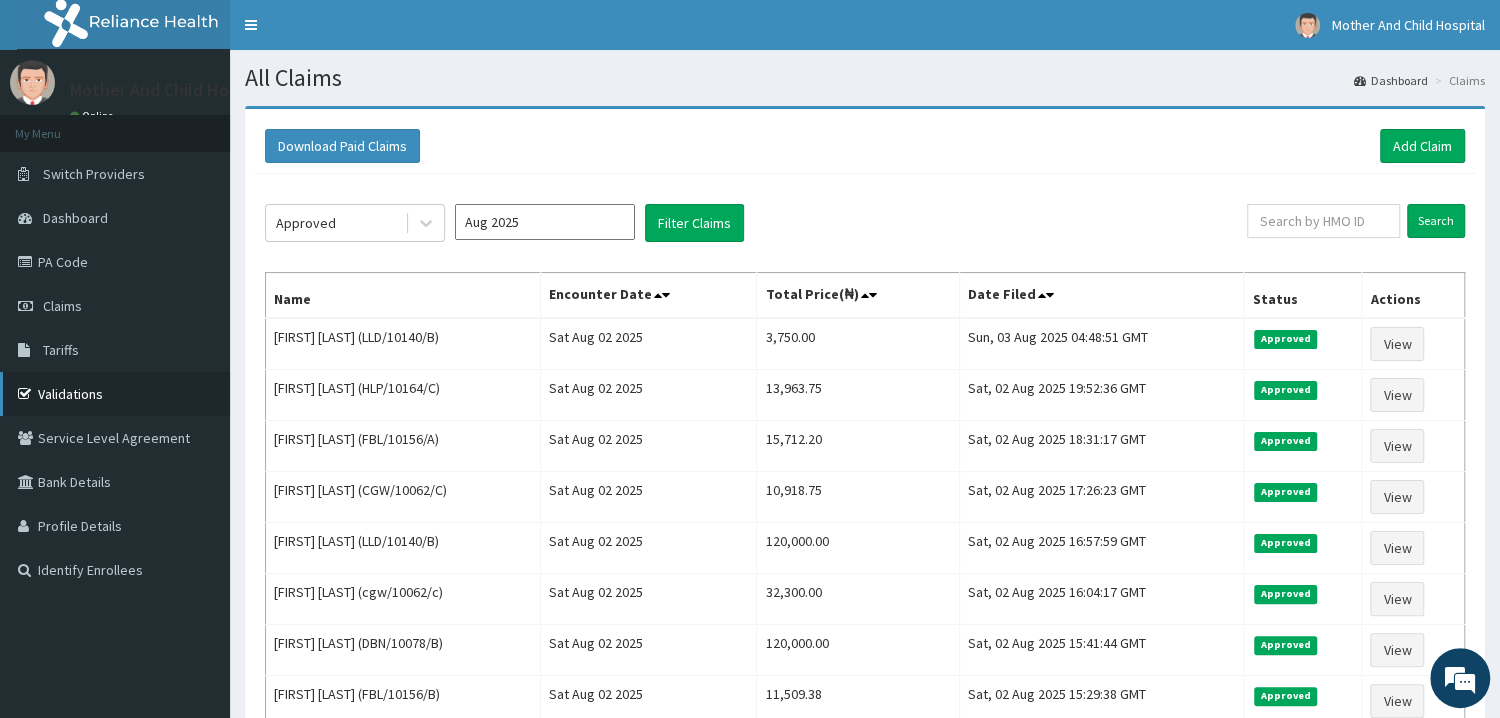 click on "Validations" at bounding box center (115, 394) 